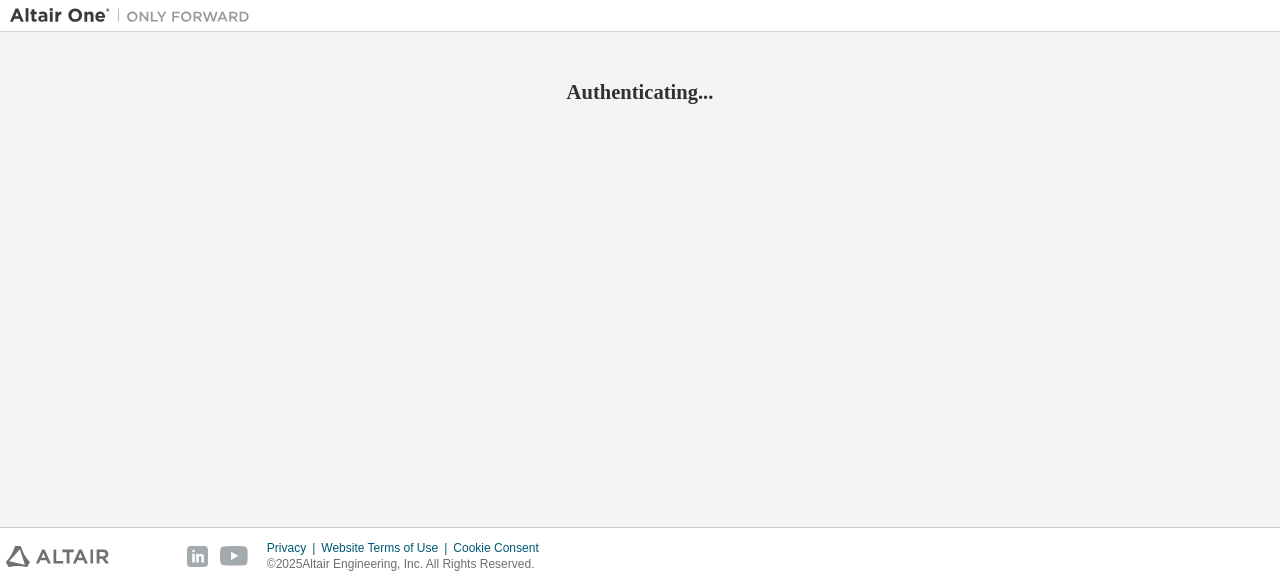 scroll, scrollTop: 0, scrollLeft: 0, axis: both 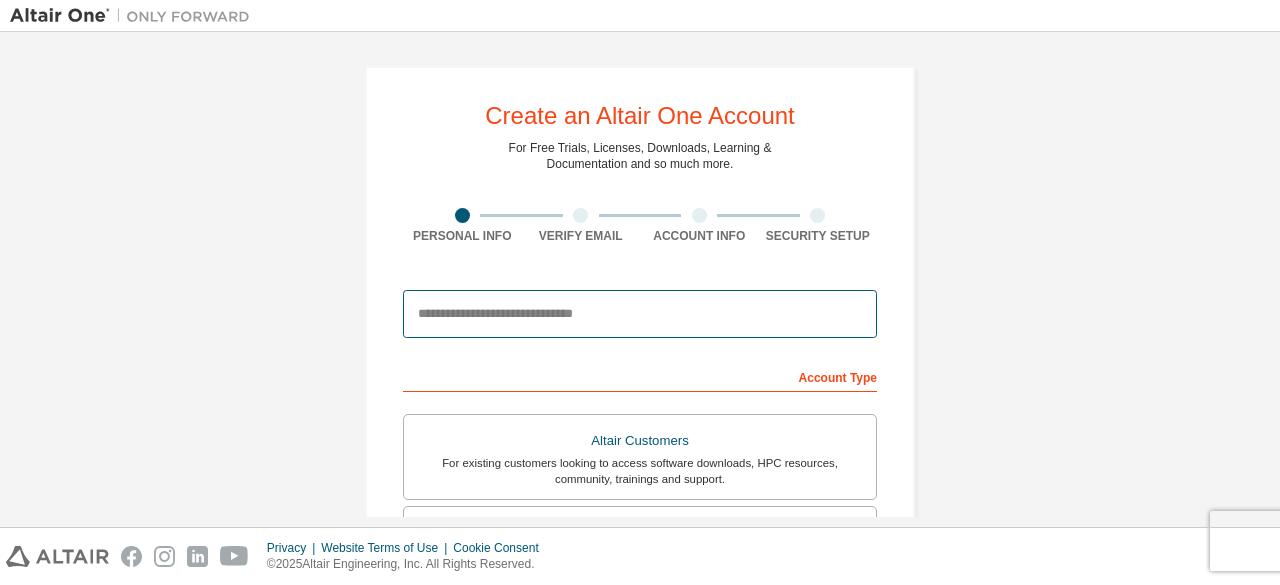 click at bounding box center (640, 314) 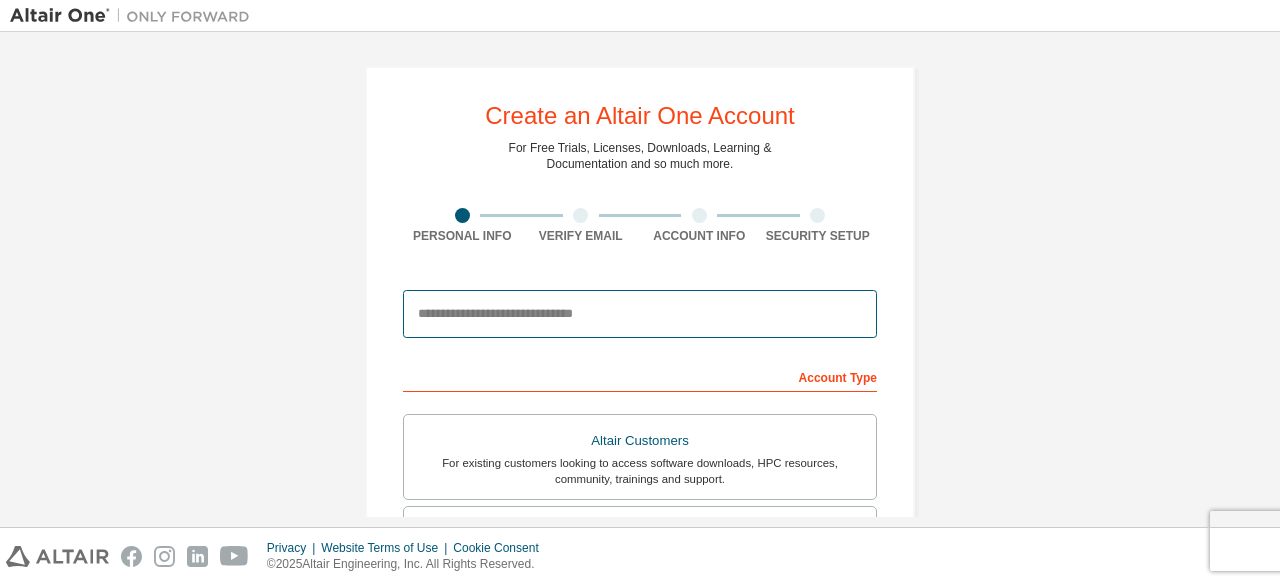 scroll, scrollTop: 100, scrollLeft: 0, axis: vertical 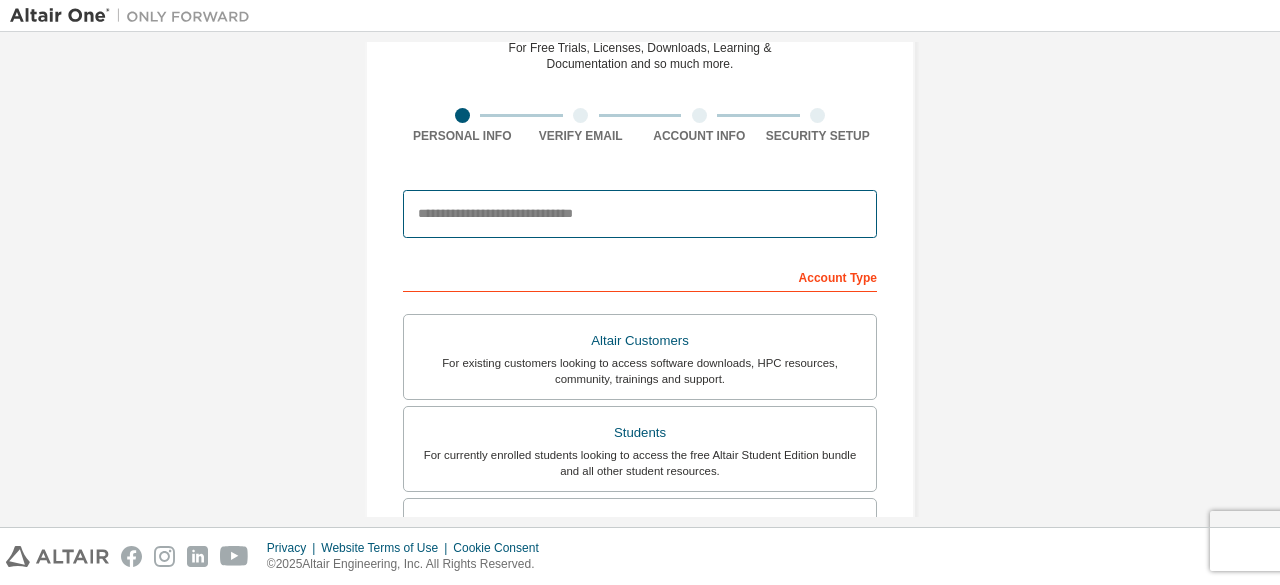 paste on "**********" 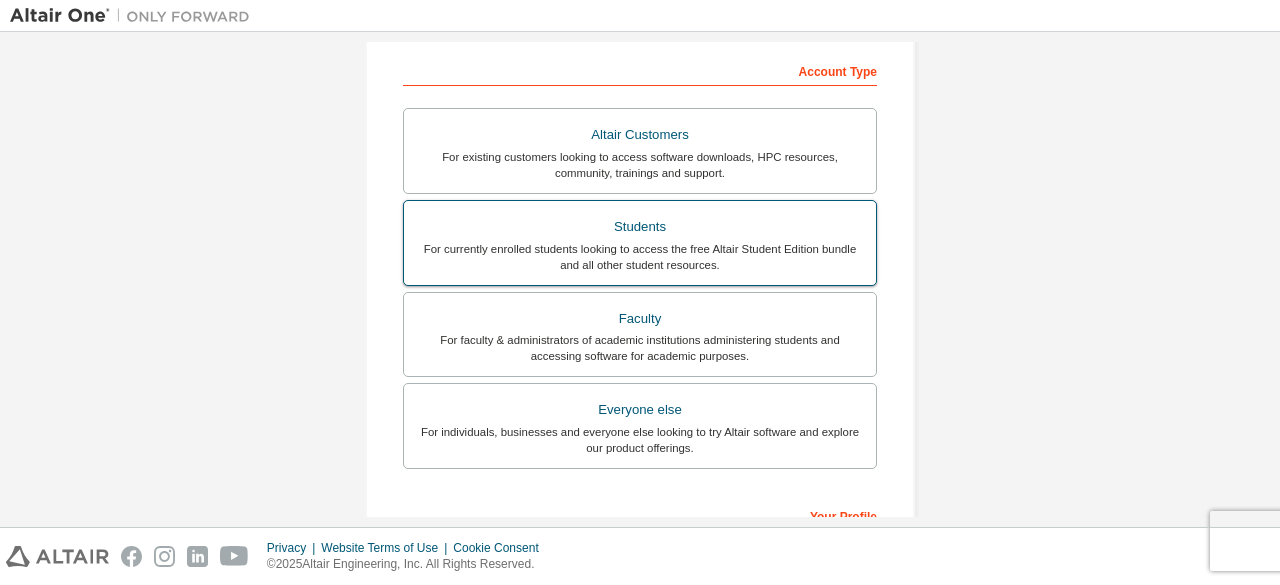 scroll, scrollTop: 304, scrollLeft: 0, axis: vertical 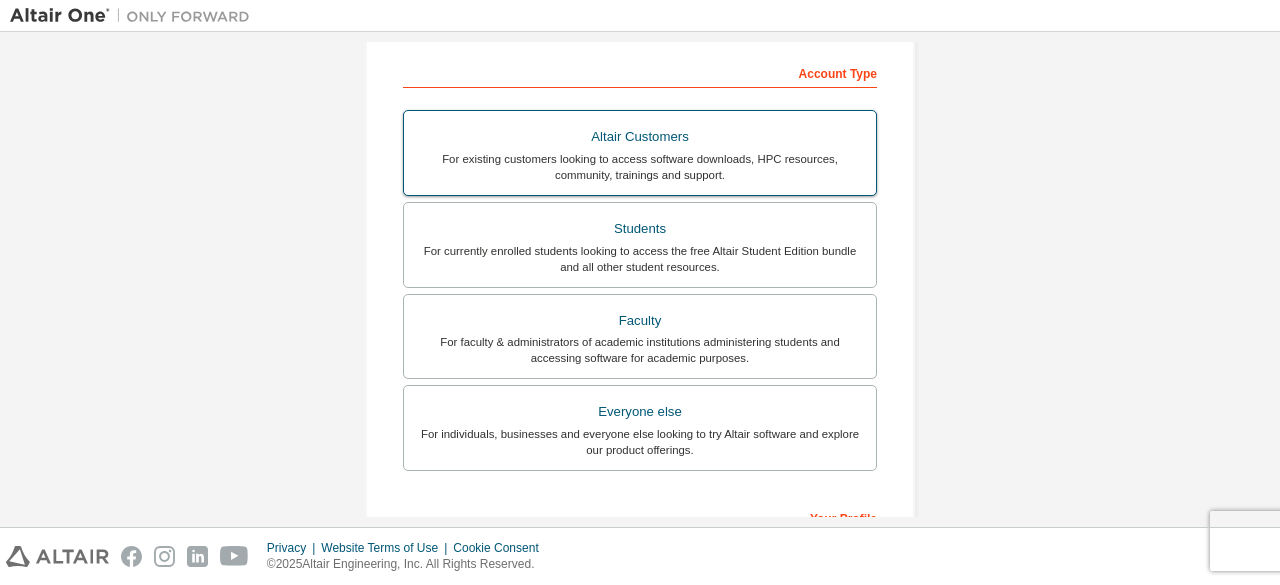 type on "**********" 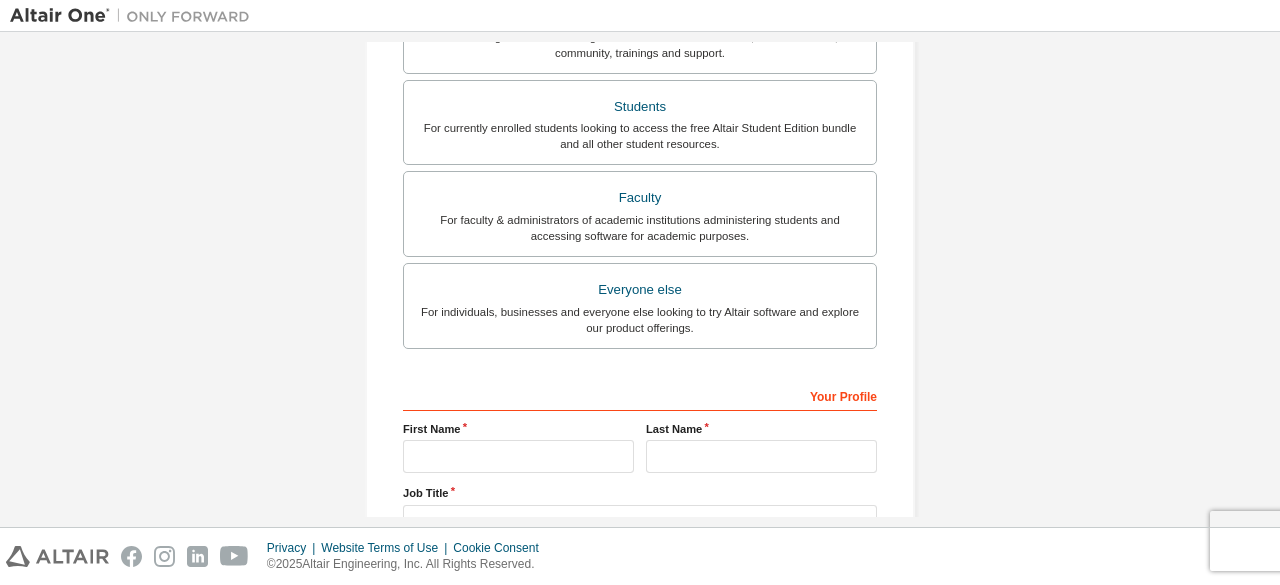 scroll, scrollTop: 604, scrollLeft: 0, axis: vertical 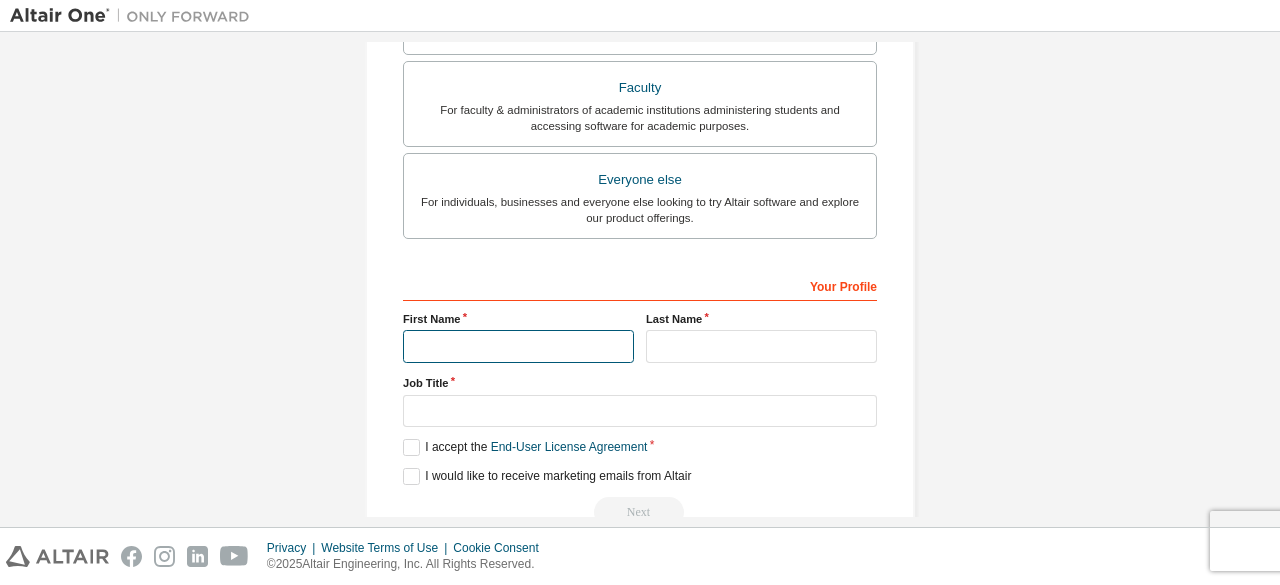 click at bounding box center (518, 346) 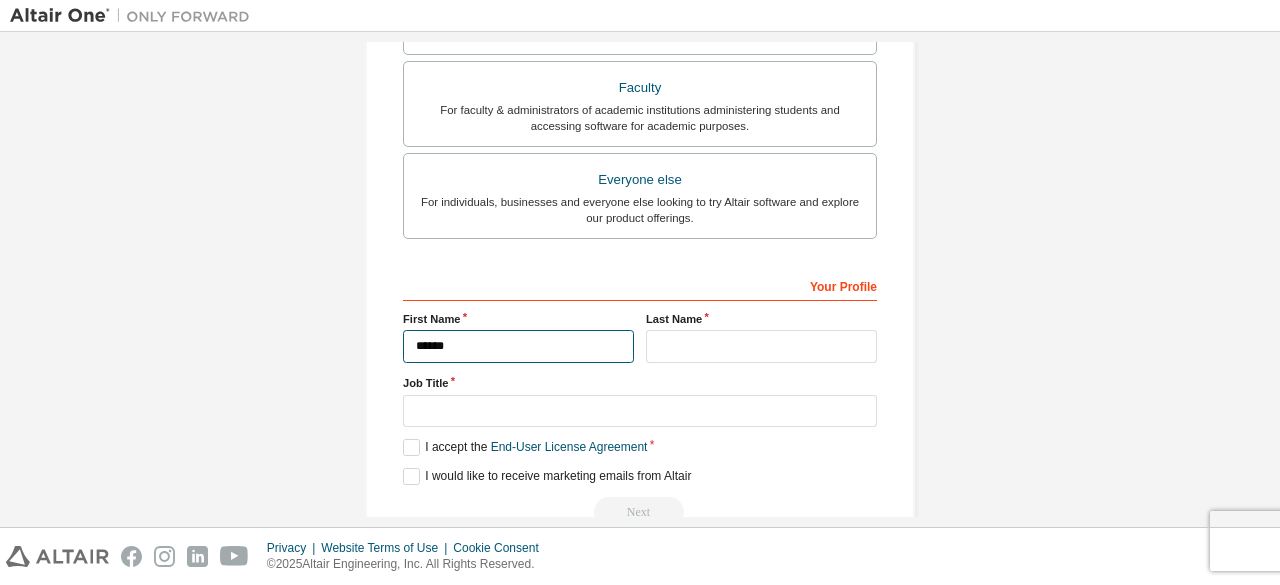 type on "******" 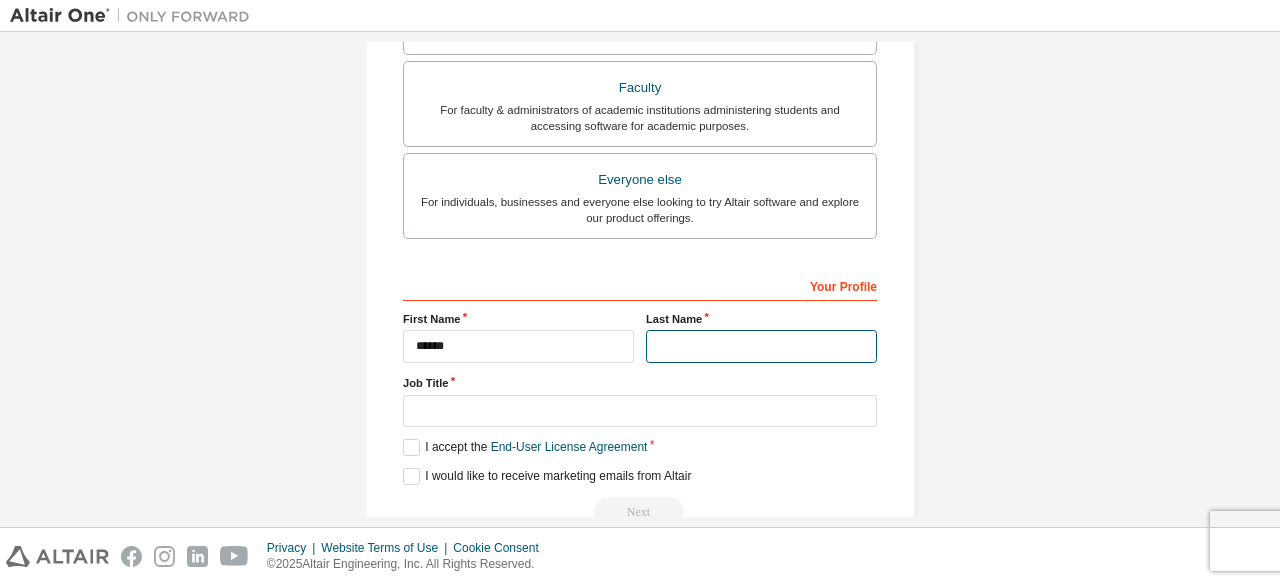 click at bounding box center (761, 346) 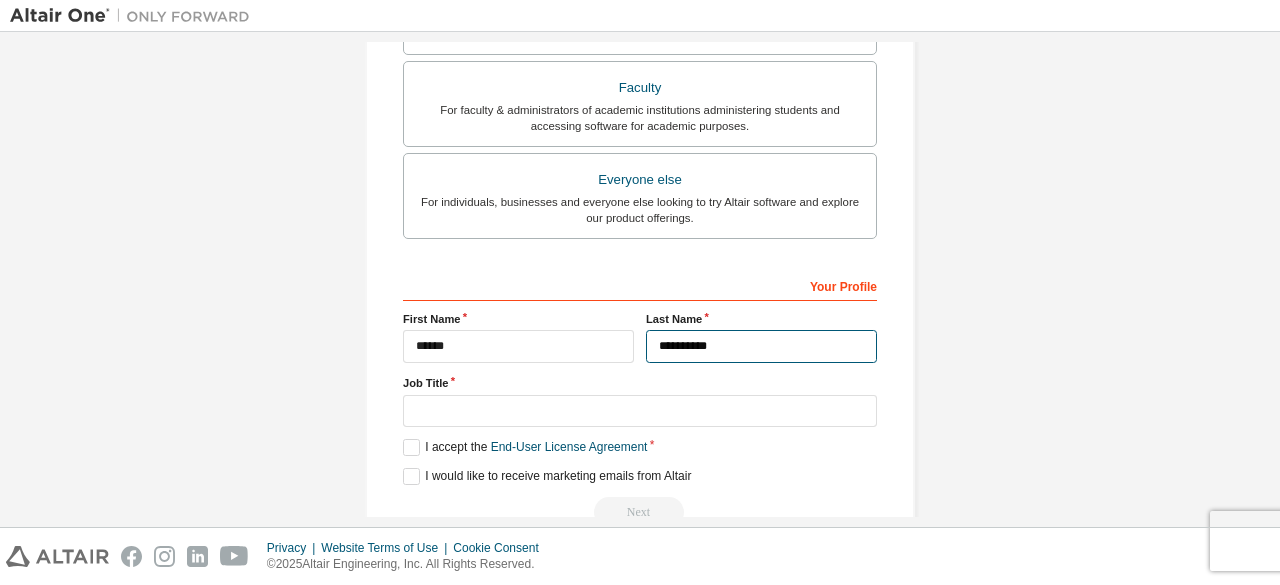 type on "**********" 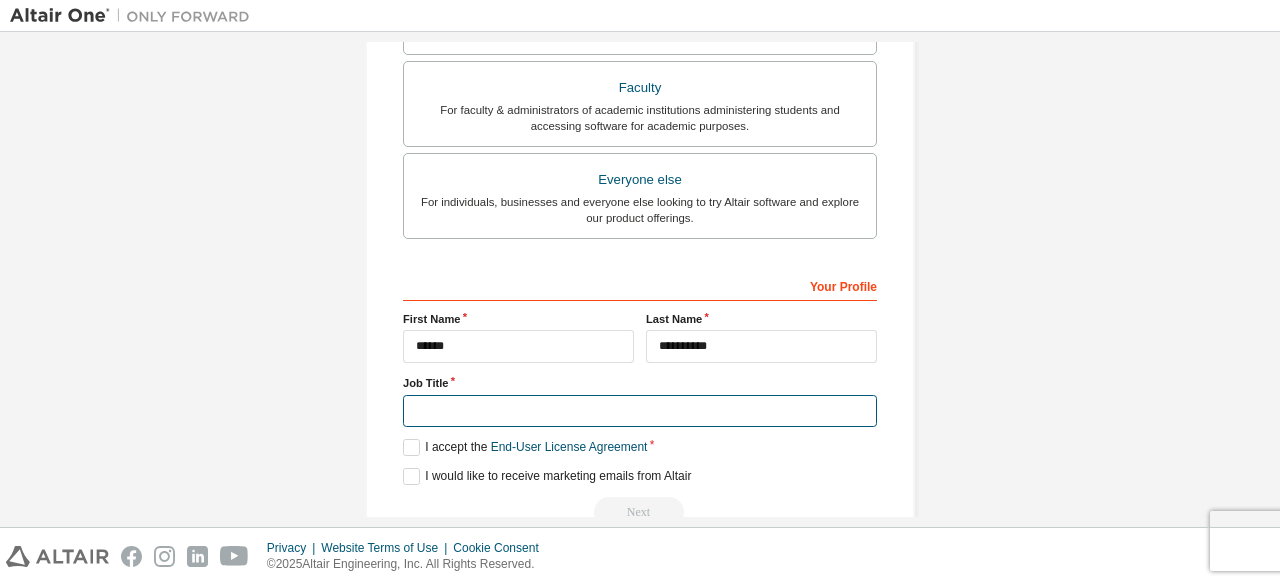 click at bounding box center (640, 411) 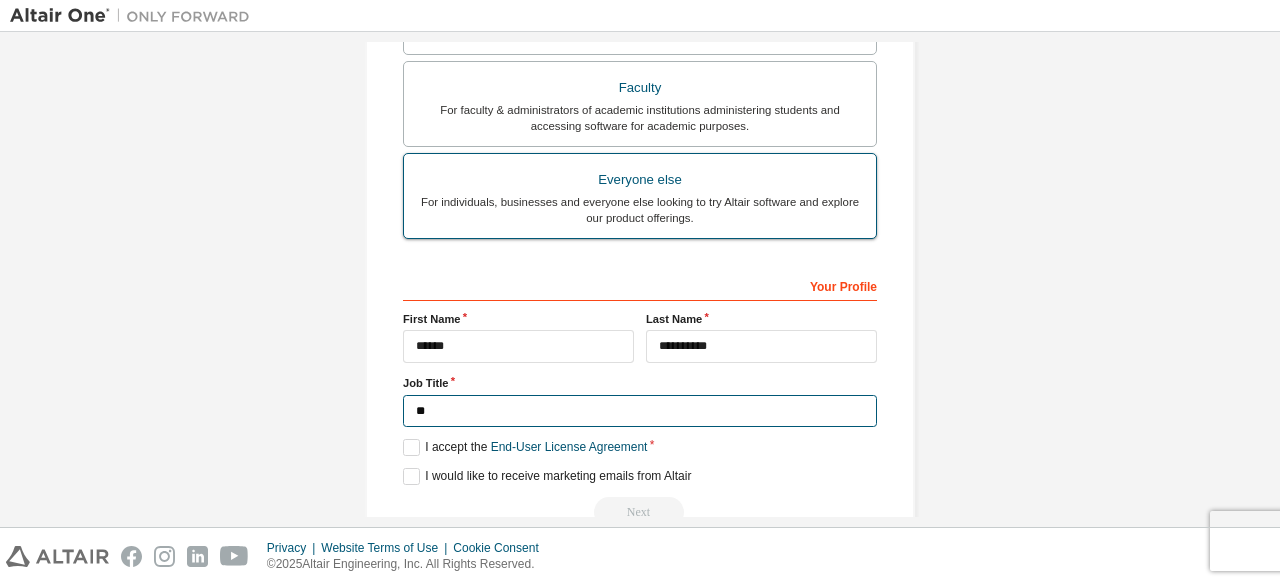 type on "*" 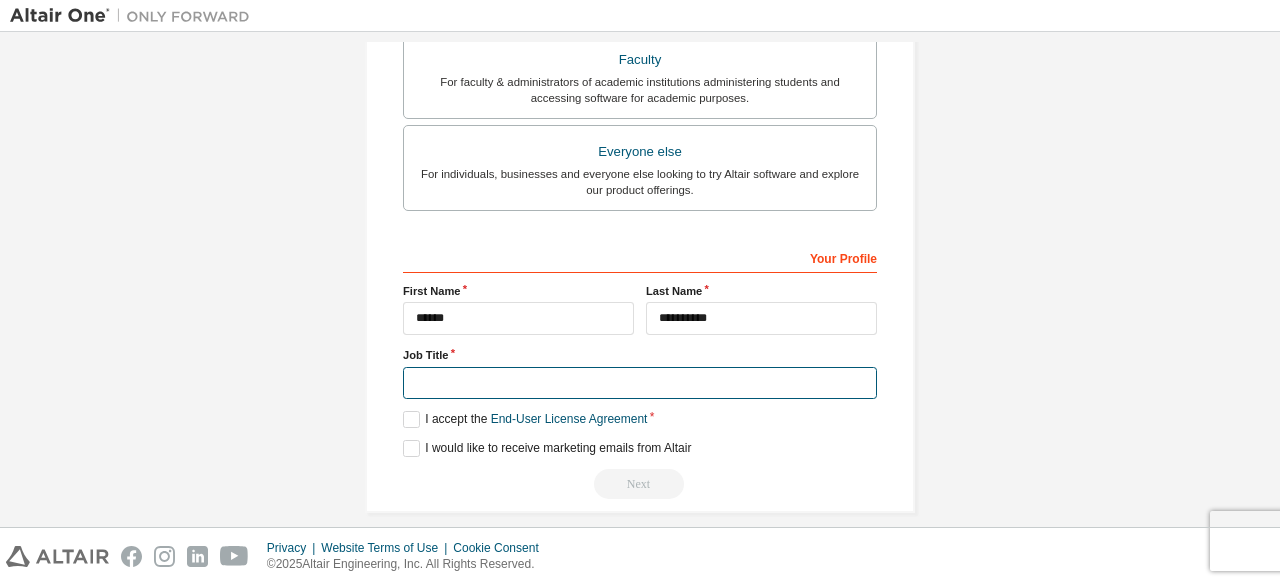 scroll, scrollTop: 646, scrollLeft: 0, axis: vertical 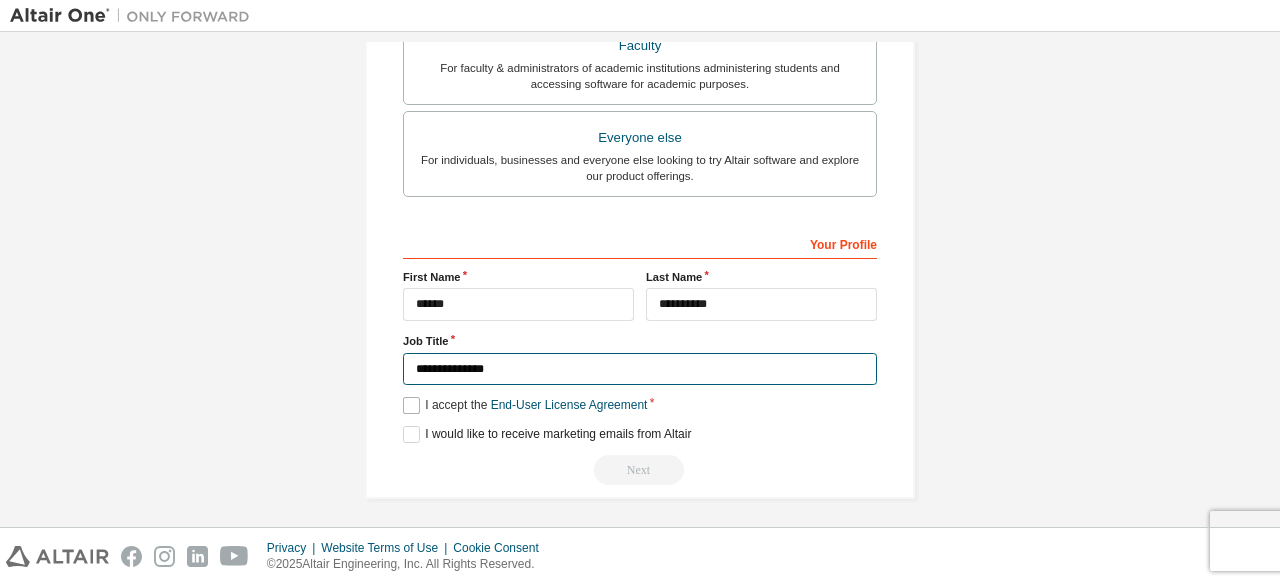 type on "**********" 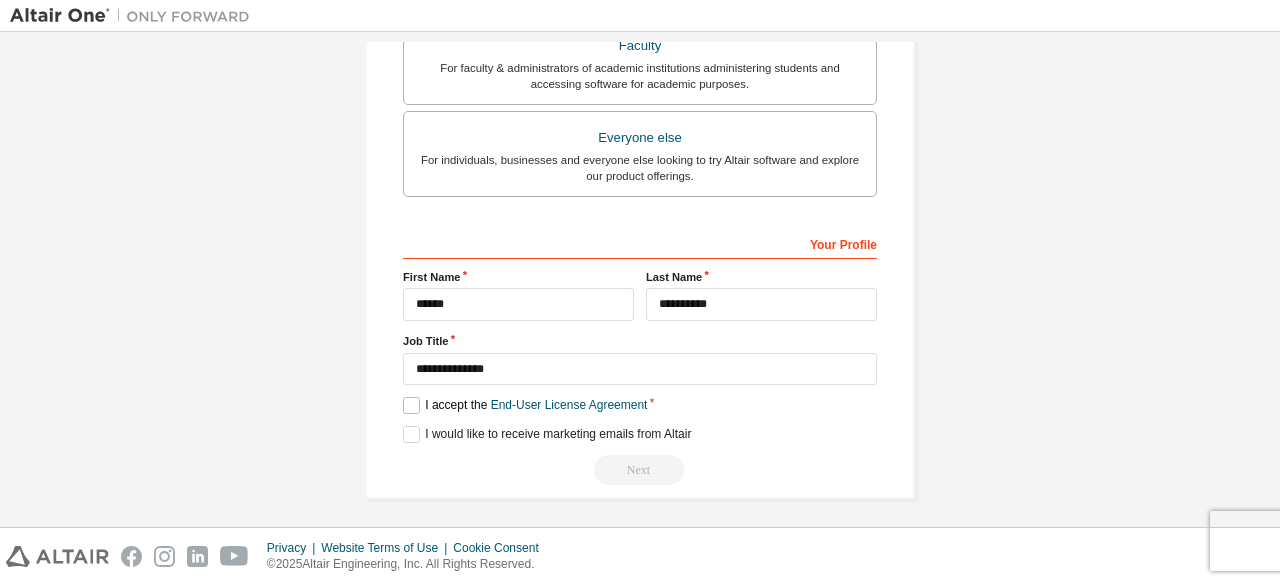 click on "I accept the    End-User License Agreement" at bounding box center [525, 405] 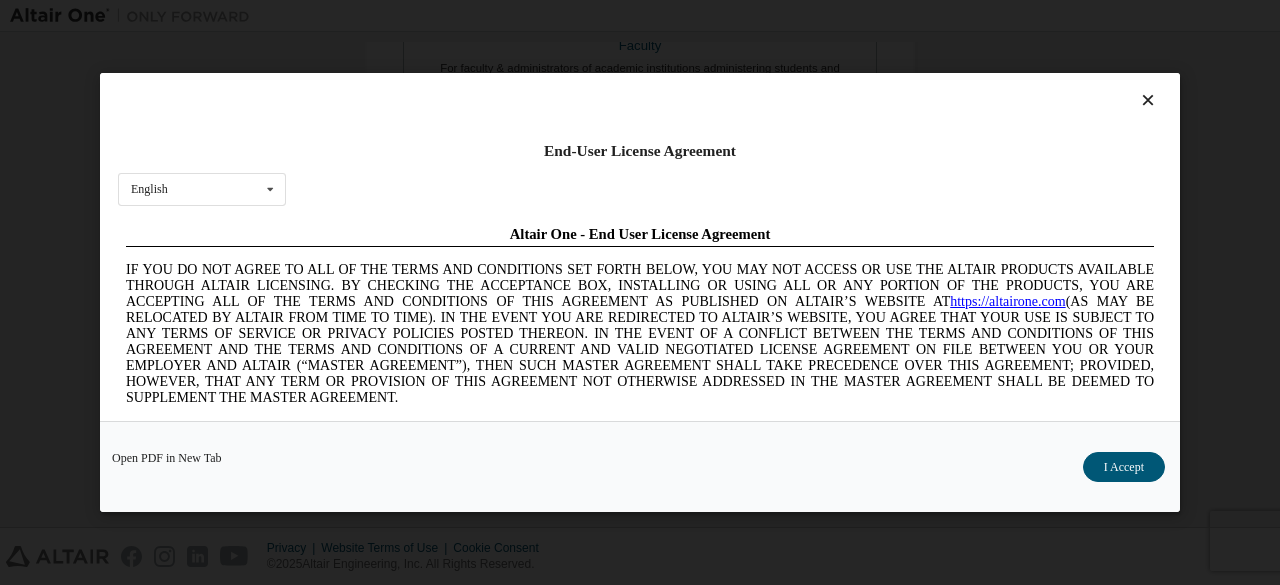 scroll, scrollTop: 0, scrollLeft: 0, axis: both 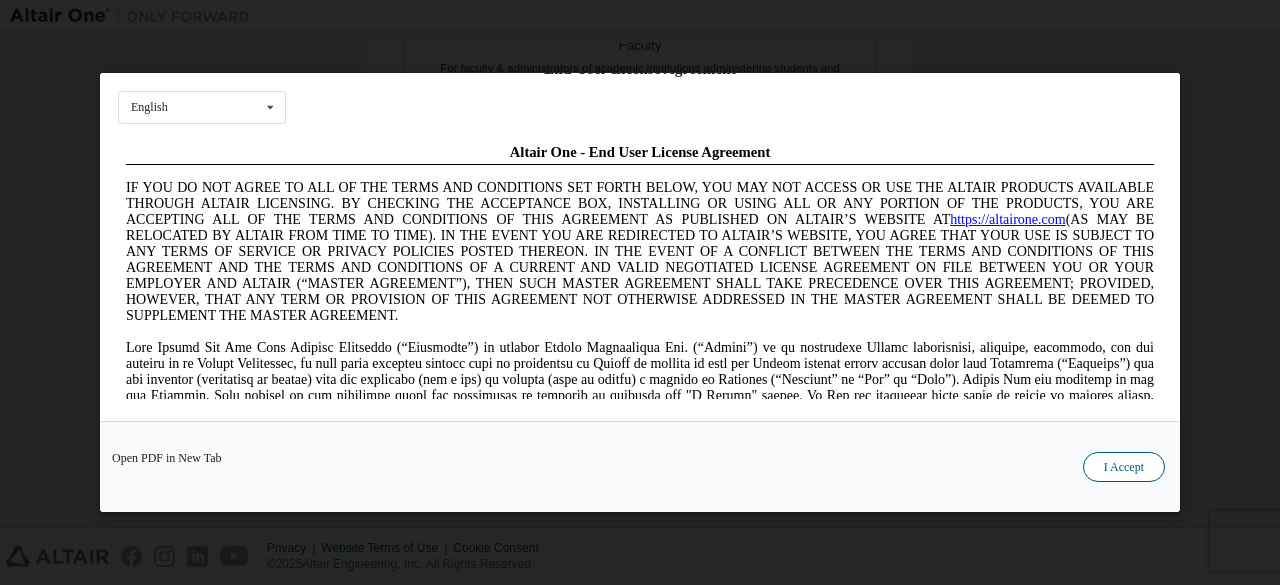 click on "I Accept" at bounding box center [1124, 467] 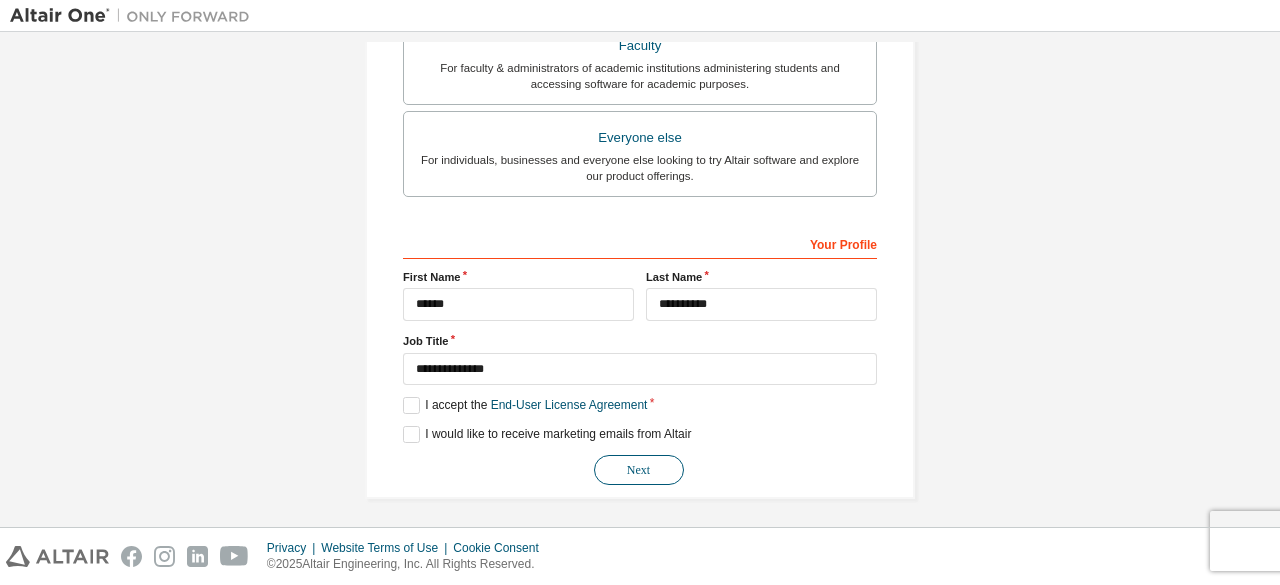 click on "Next" at bounding box center [639, 470] 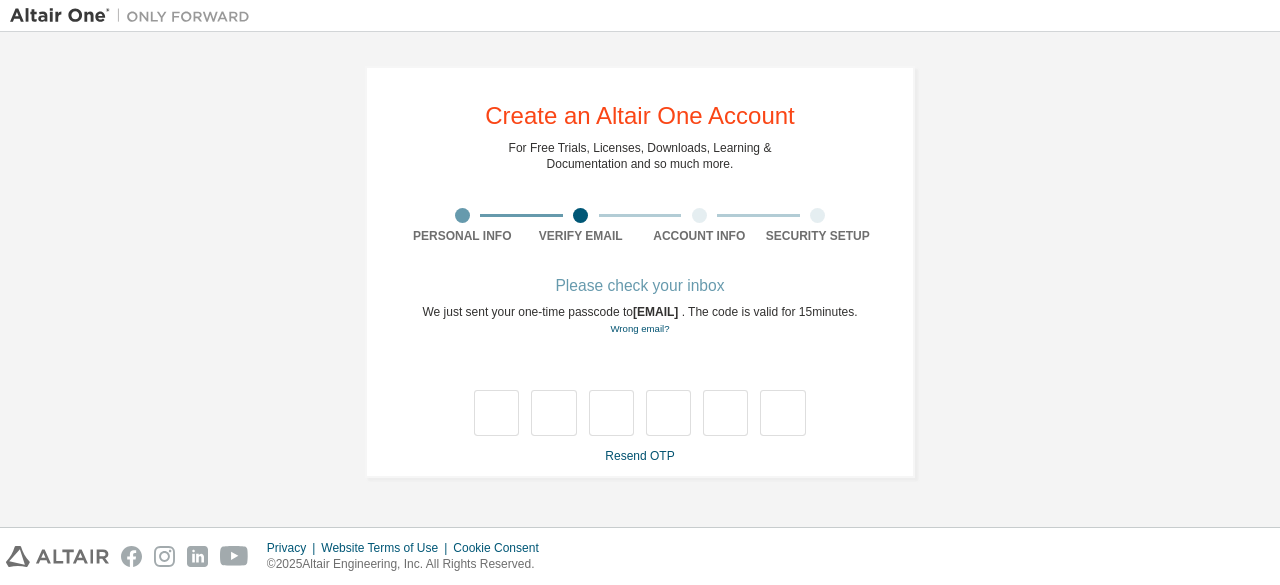 scroll, scrollTop: 0, scrollLeft: 0, axis: both 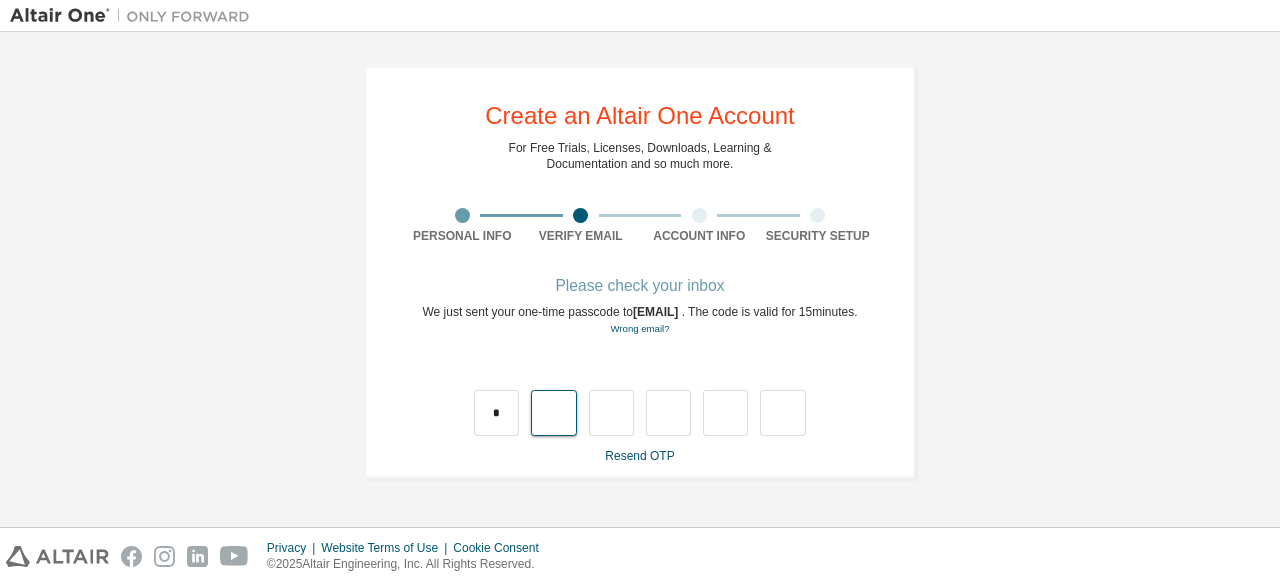 type on "*" 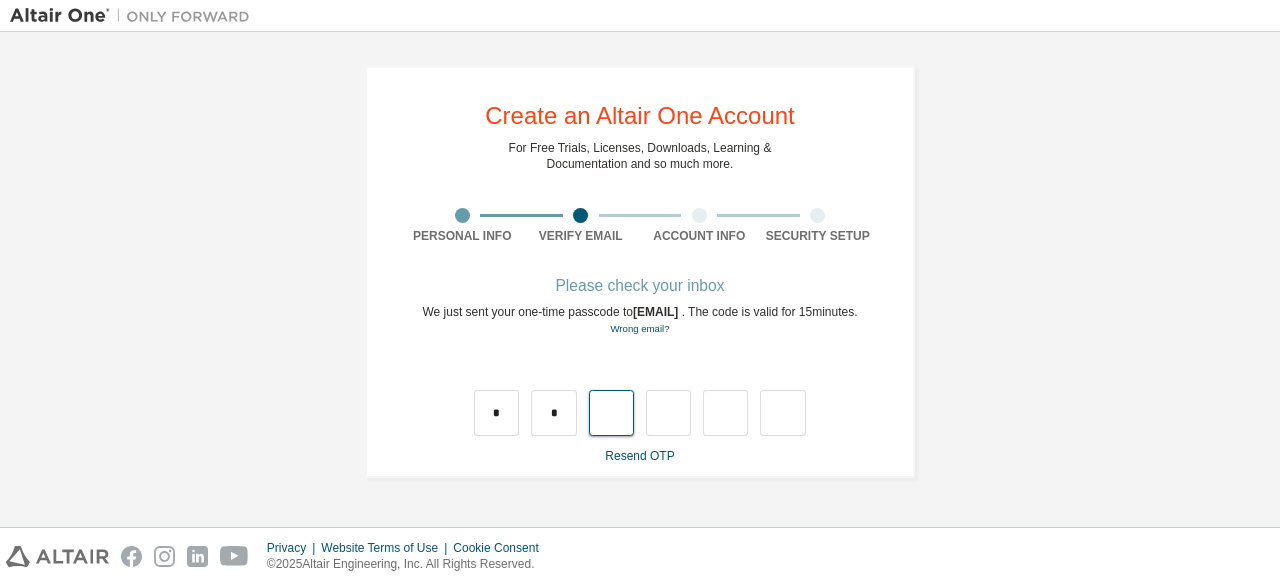 type on "*" 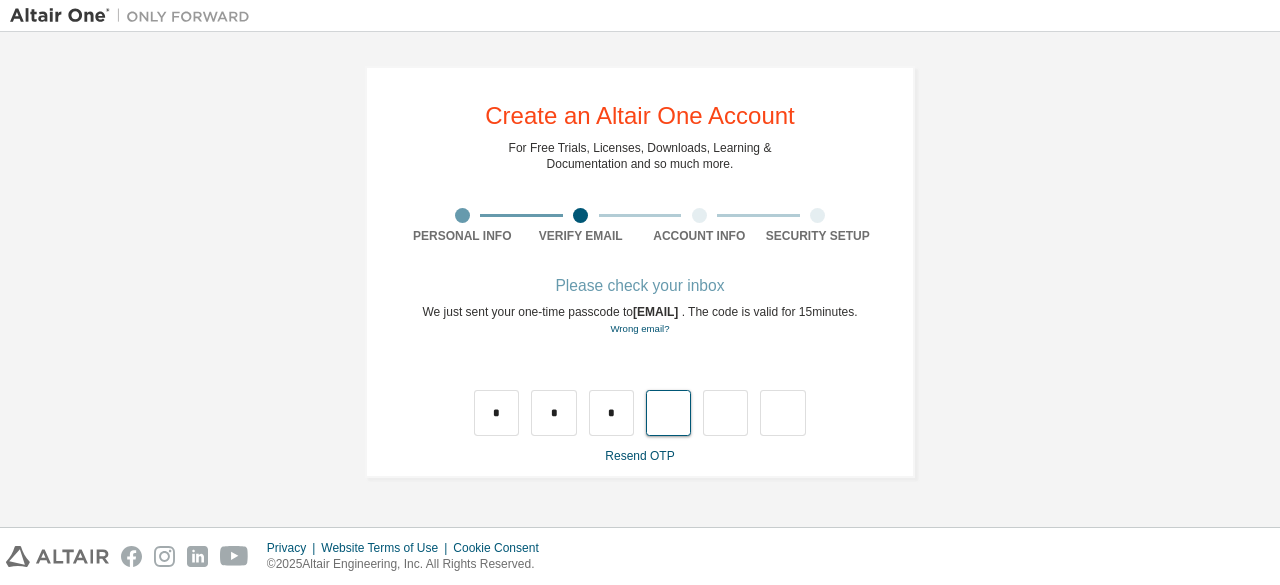type on "*" 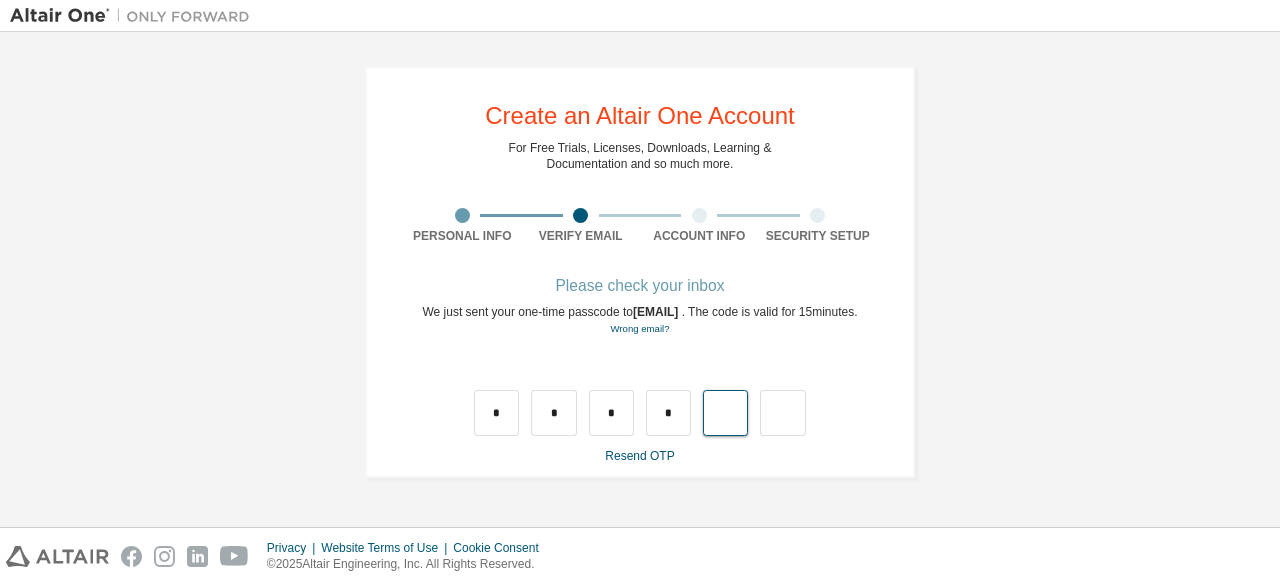 type on "*" 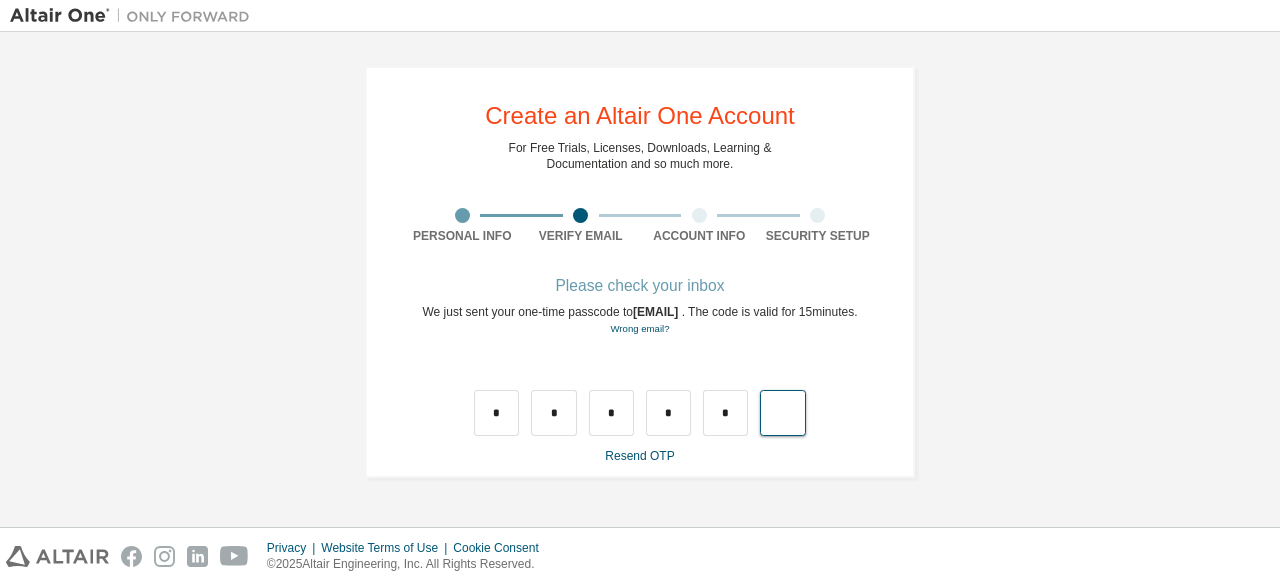type on "*" 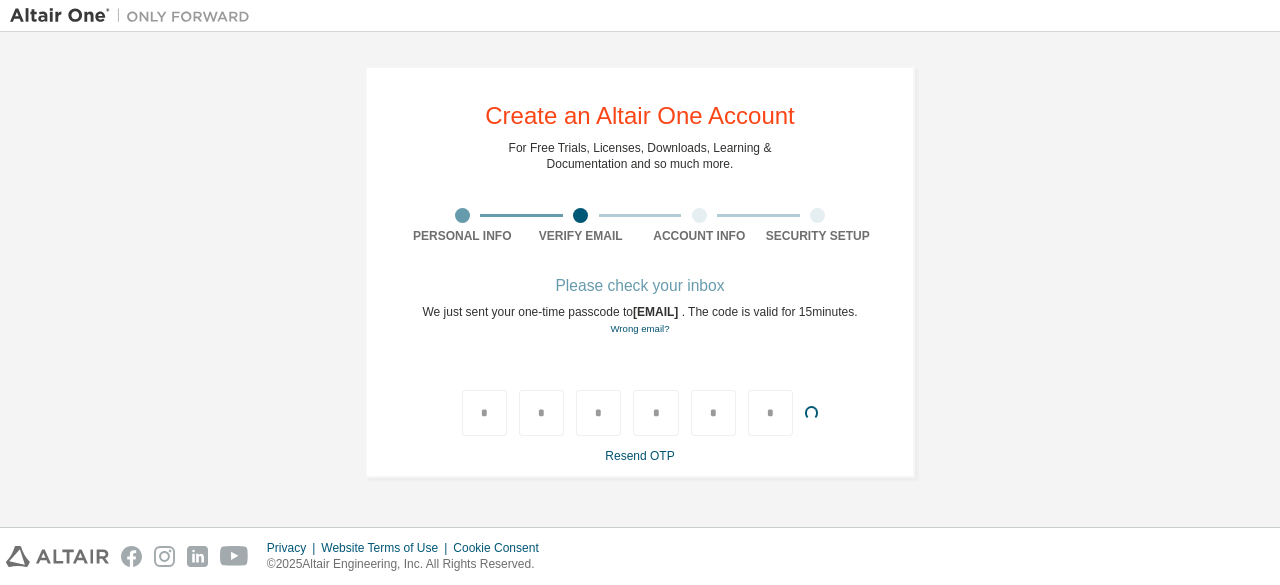 type 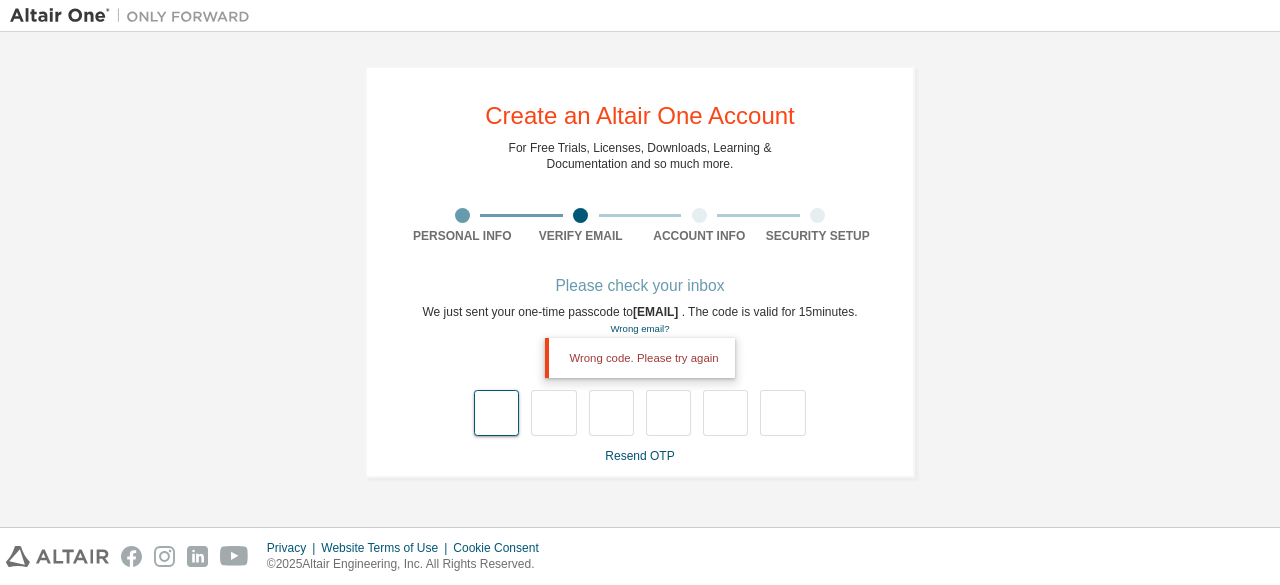 click at bounding box center (496, 413) 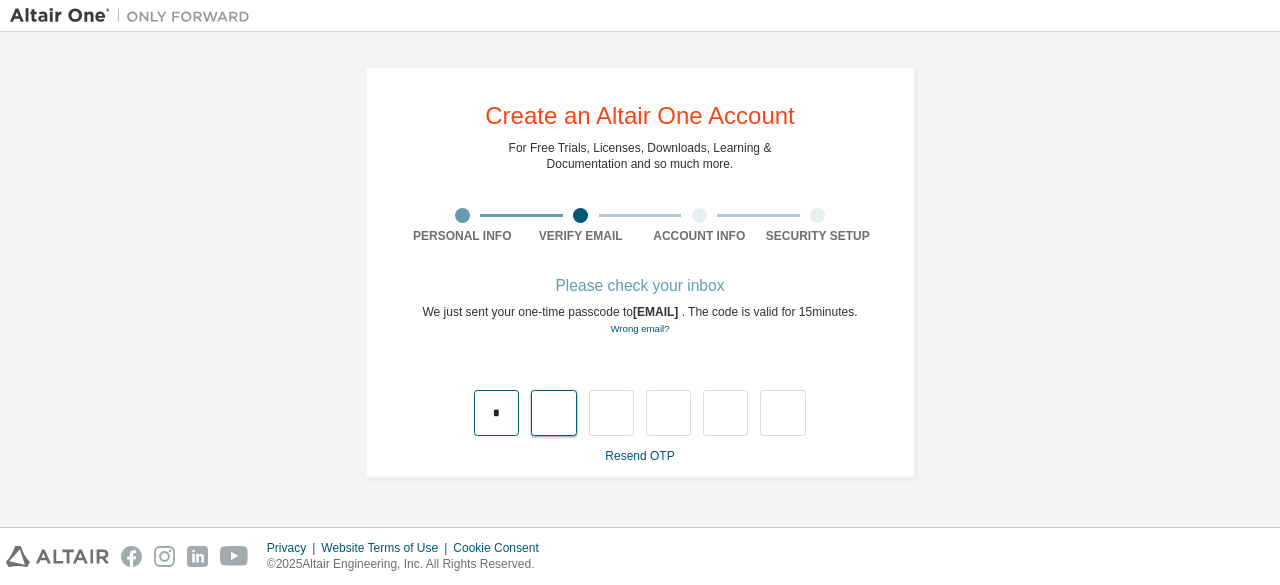 type on "*" 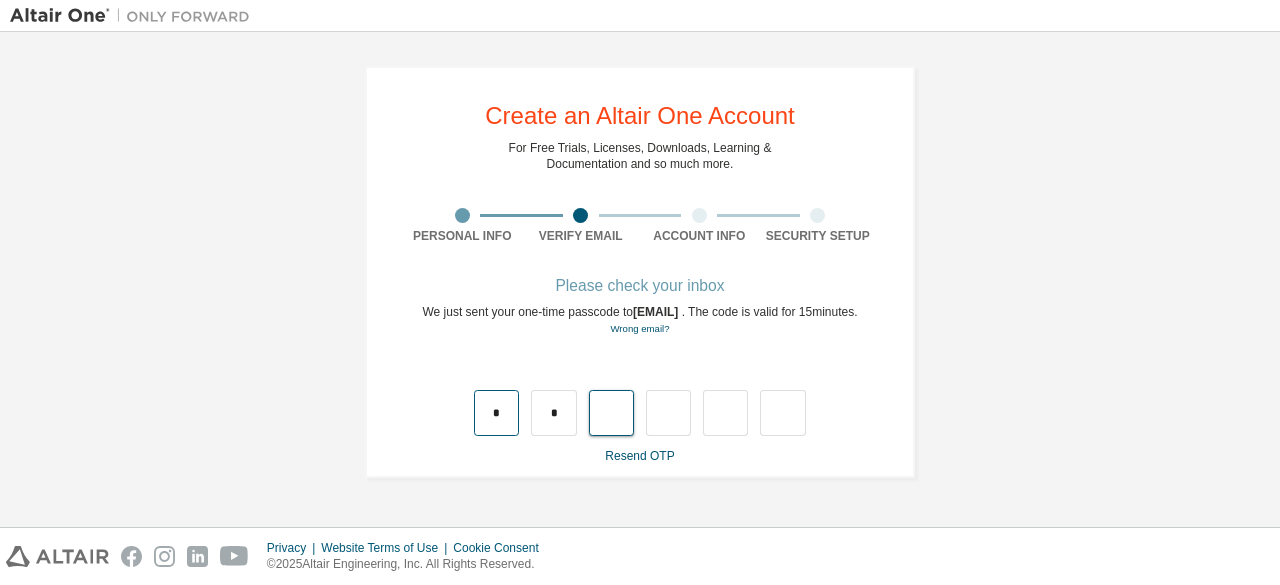 type on "*" 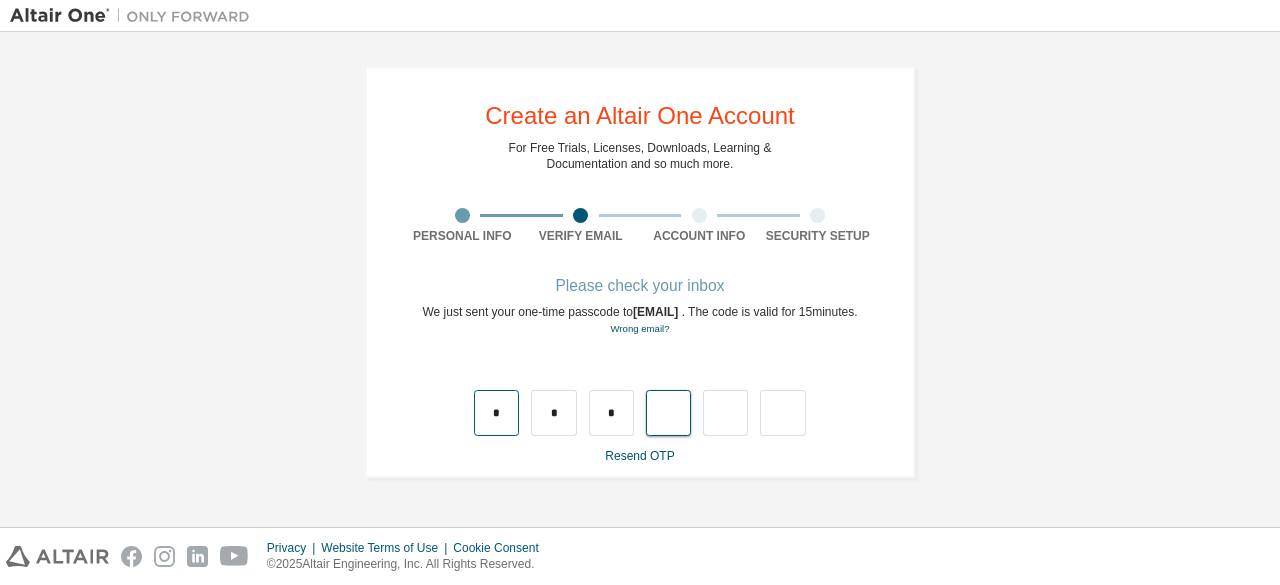 type on "*" 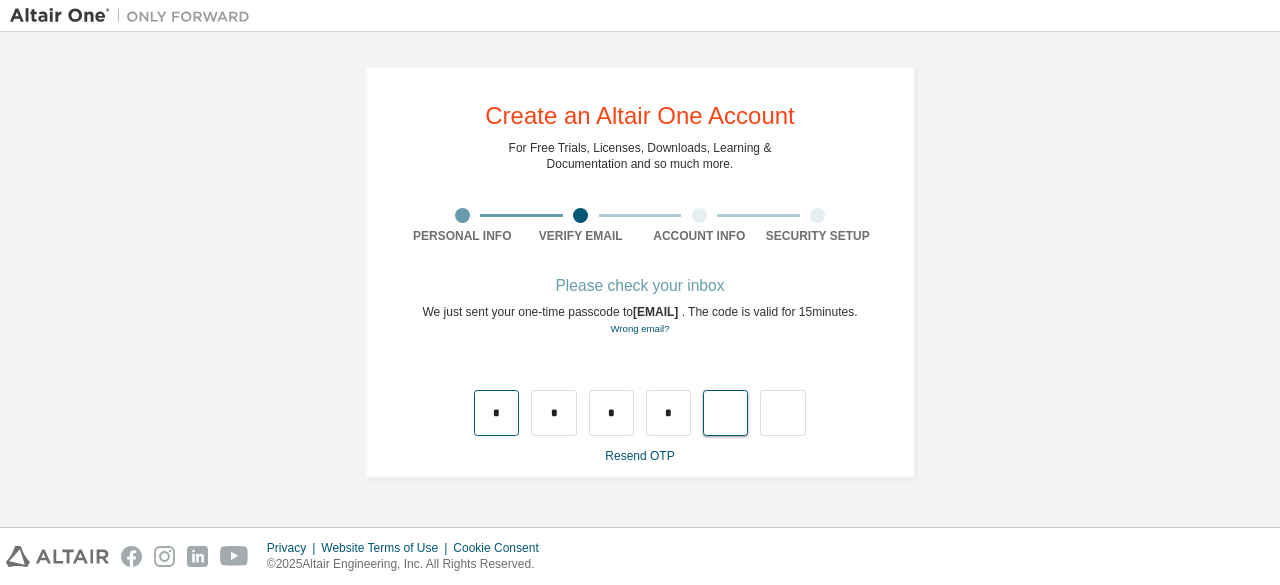 type on "*" 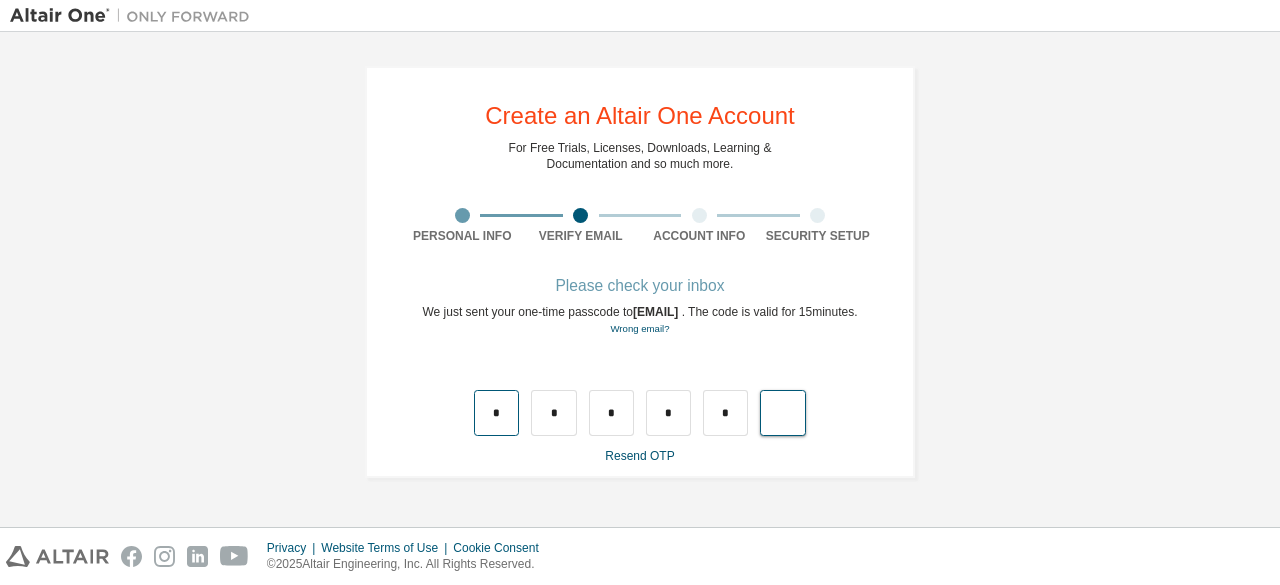 type on "*" 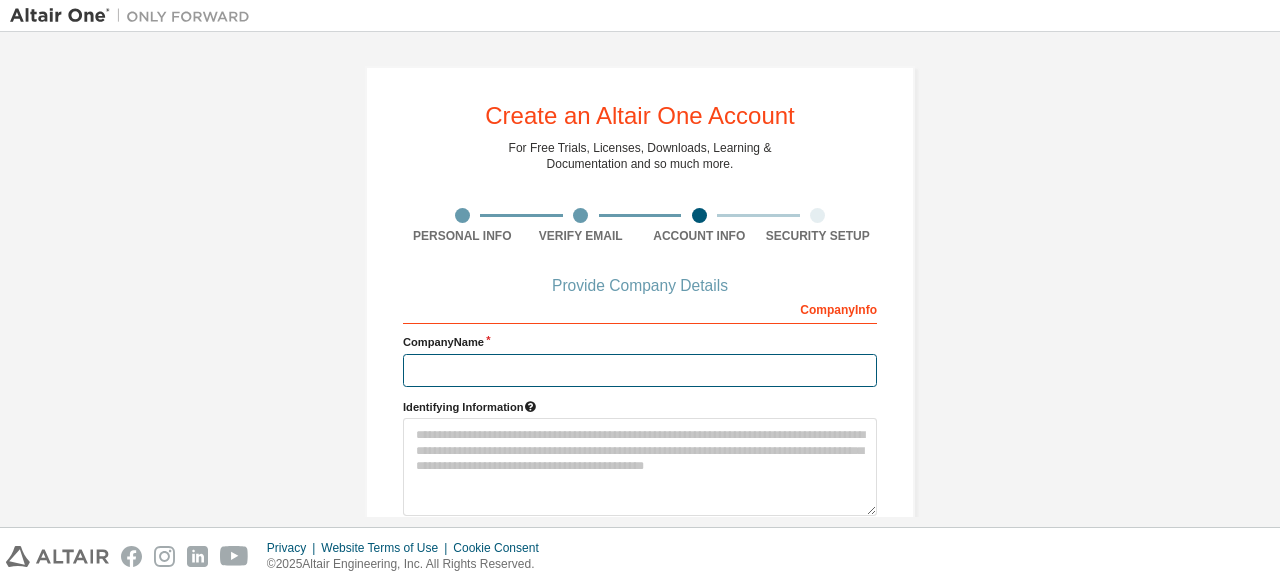 click at bounding box center (640, 370) 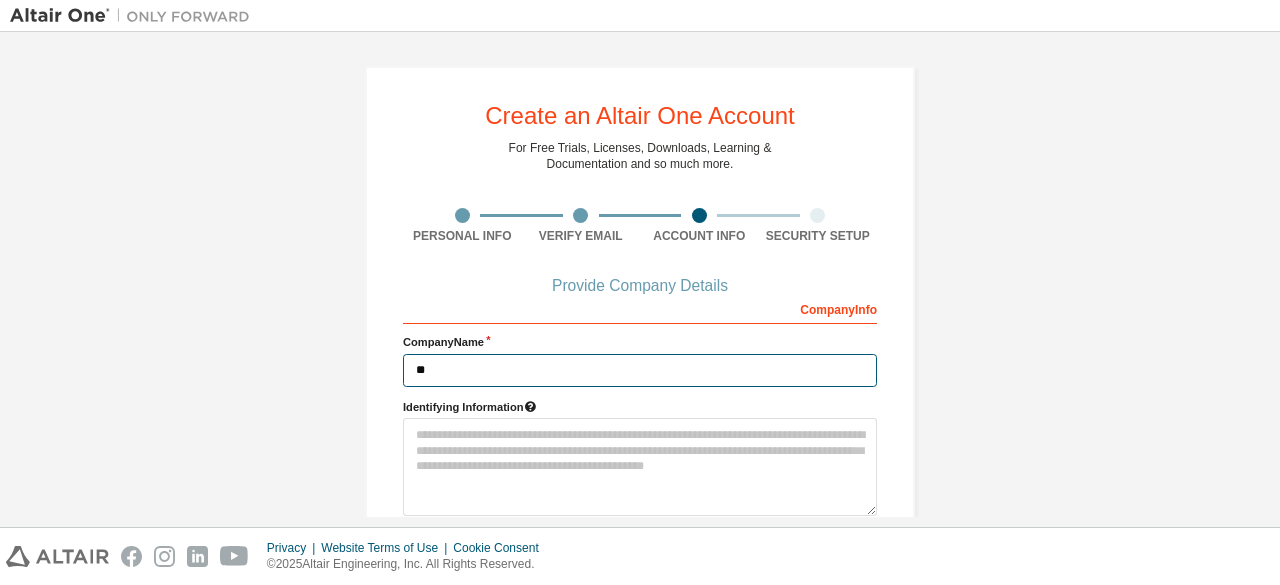 type on "*" 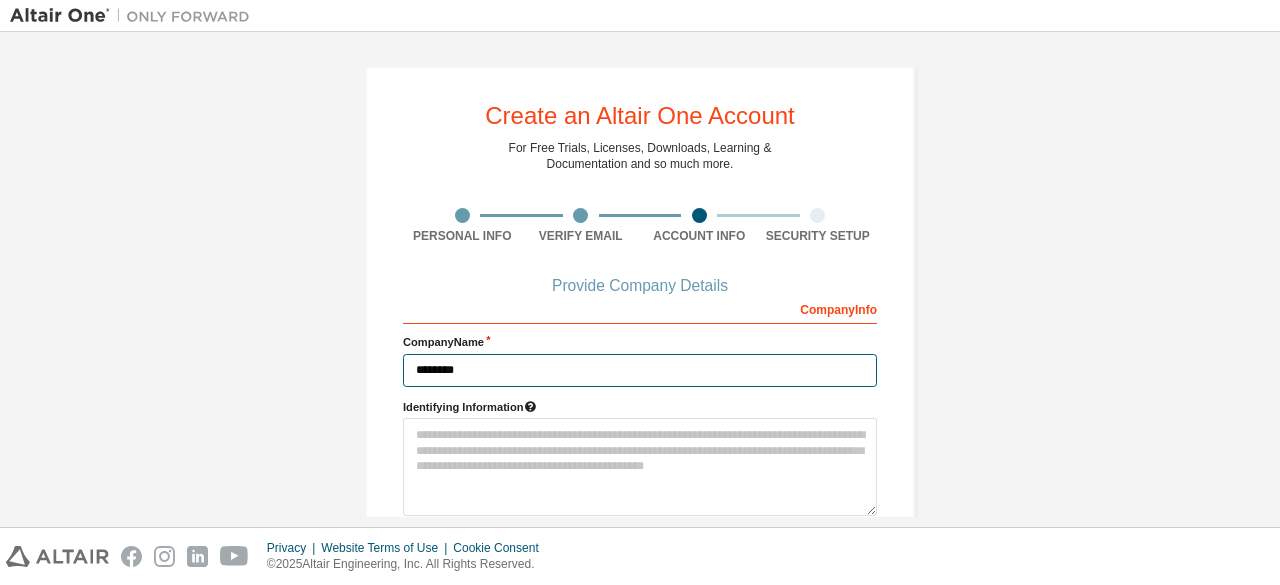 type on "*******" 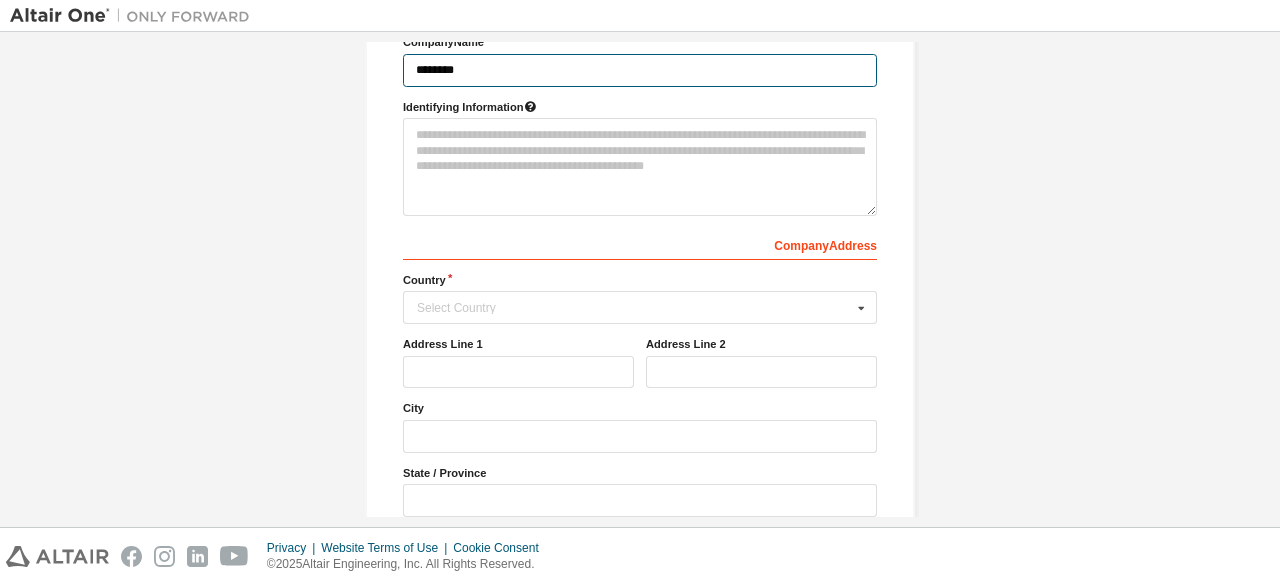 scroll, scrollTop: 452, scrollLeft: 0, axis: vertical 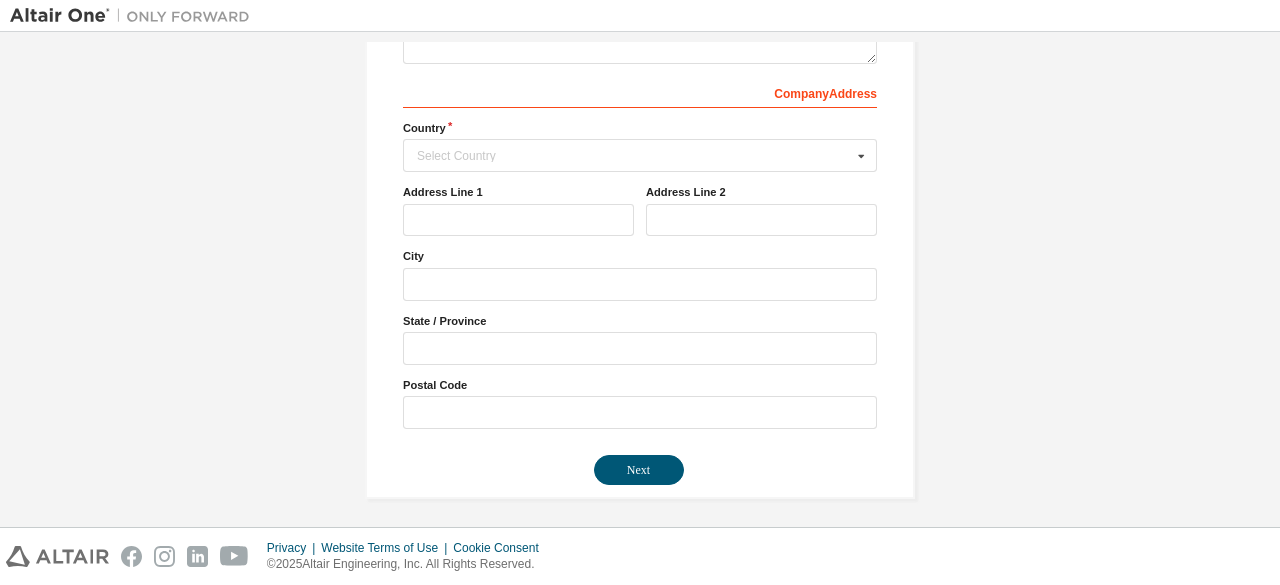 click on "Company  Info Company  Name ******* Identifying Information  Company  Address Country Select Country Afghanistan Åland Islands Albania Algeria American Samoa Andorra Angola Anguilla Antarctica Antigua and Barbuda Argentina Armenia Aruba Australia Austria Azerbaijan Bahamas Bahrain Bangladesh Barbados Belgium Belize Benin Bermuda Bhutan Bolivia (Plurinational State of) Bonaire, Sint Eustatius and Saba Bosnia and Herzegovina Botswana Bouvet Island Brazil British Indian Ocean Territory Brunei Darussalam Bulgaria Burkina Faso Burundi Cabo Verde Cambodia Cameroon Canada Cayman Islands Central African Republic Chad Chile China Christmas Island Cocos (Keeling) Islands Colombia Comoros Congo Congo (Democratic Republic of the) Cook Islands Costa Rica Côte d'Ivoire Croatia Curaçao Cyprus Czech Republic Denmark Djibouti Dominica Dominican Republic Ecuador Egypt El Salvador Equatorial Guinea Eritrea Estonia Ethiopia Falkland Islands (Malvinas) Faroe Islands Fiji Finland France French Guiana French Polynesia Gabon Guam" at bounding box center [640, 134] 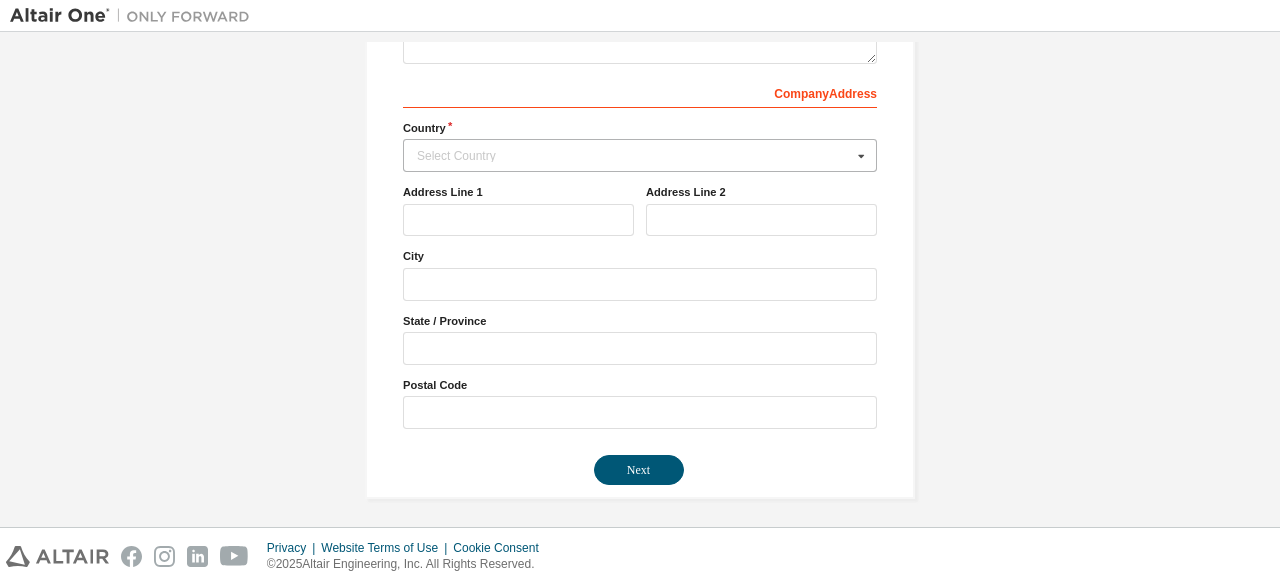 click on "Select Country" at bounding box center [634, 156] 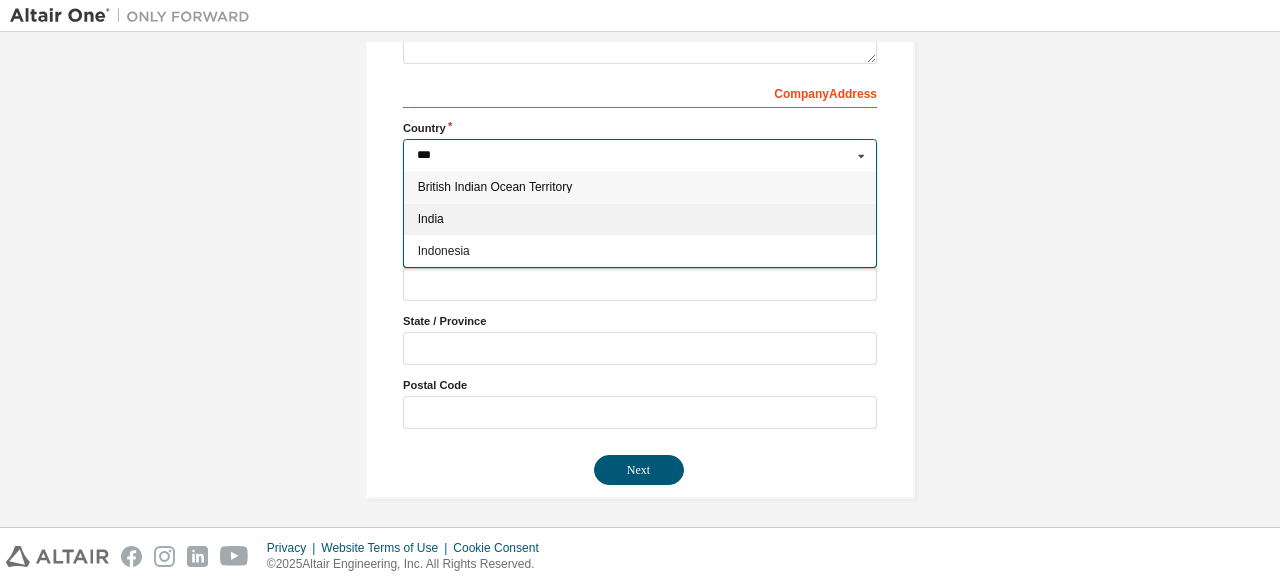 type on "***" 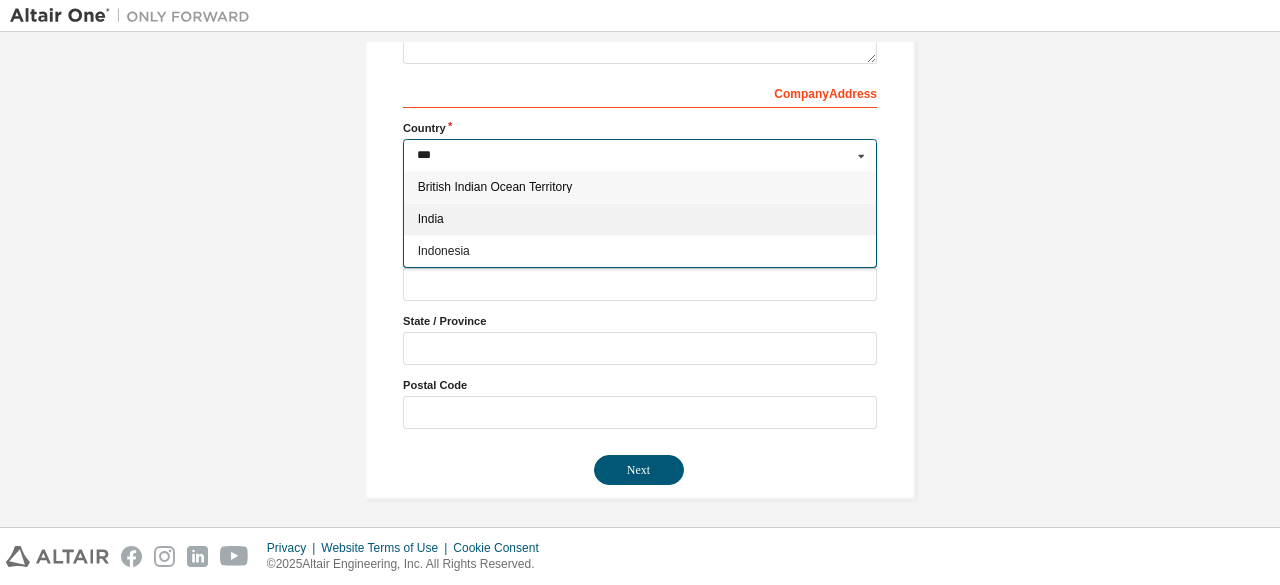 click on "India" at bounding box center (640, 219) 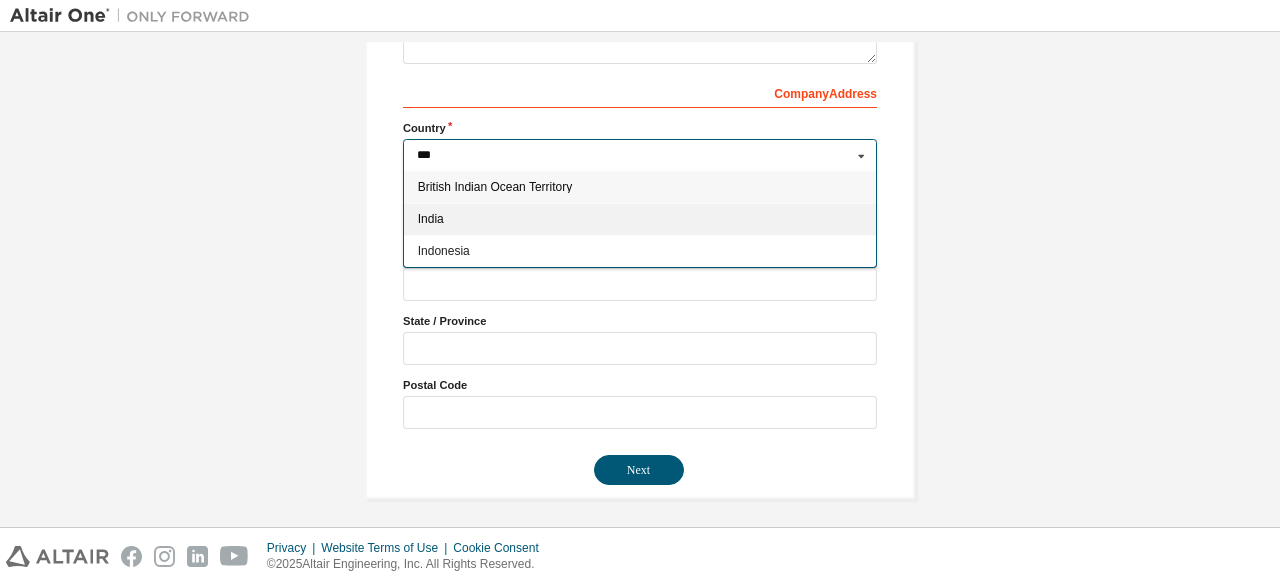 type on "***" 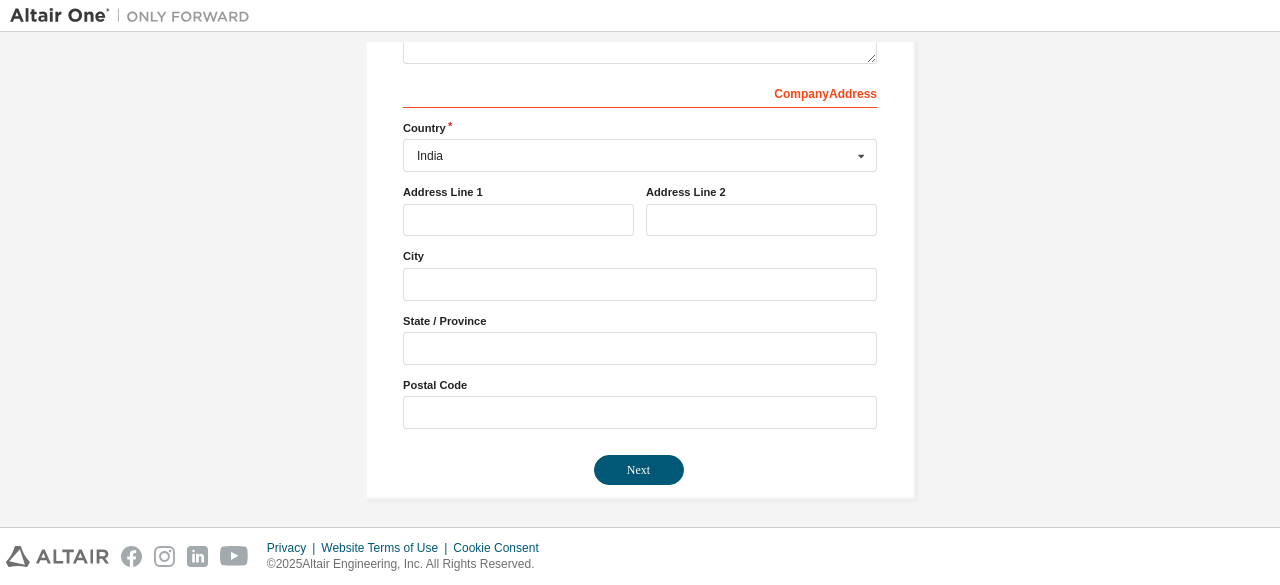 scroll, scrollTop: 152, scrollLeft: 0, axis: vertical 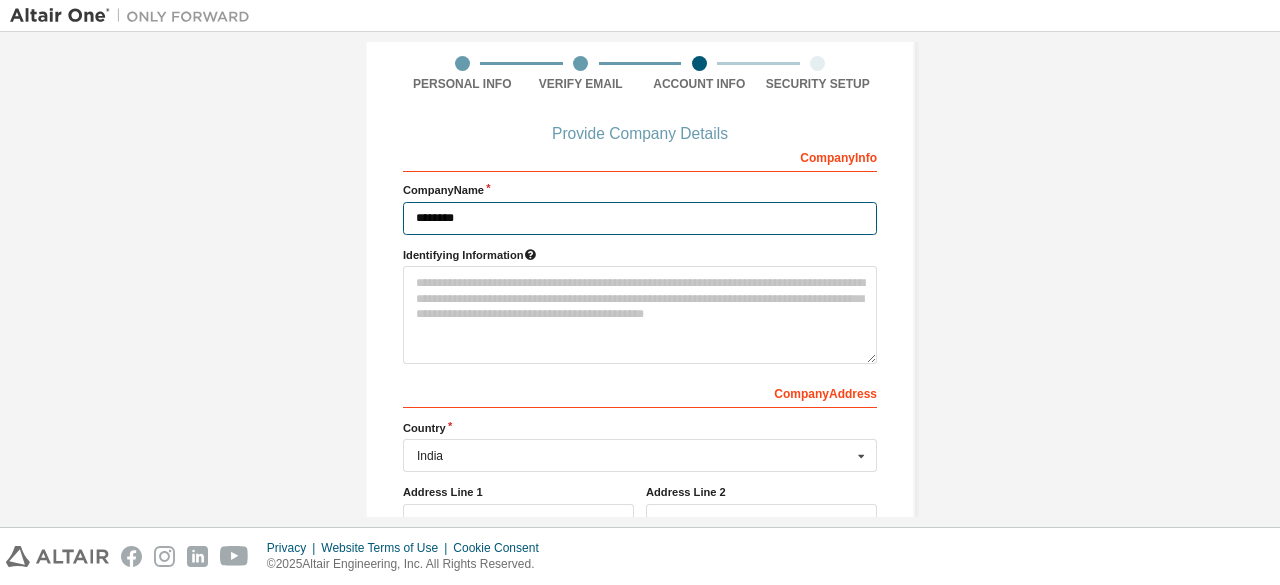 click on "*******" at bounding box center (640, 218) 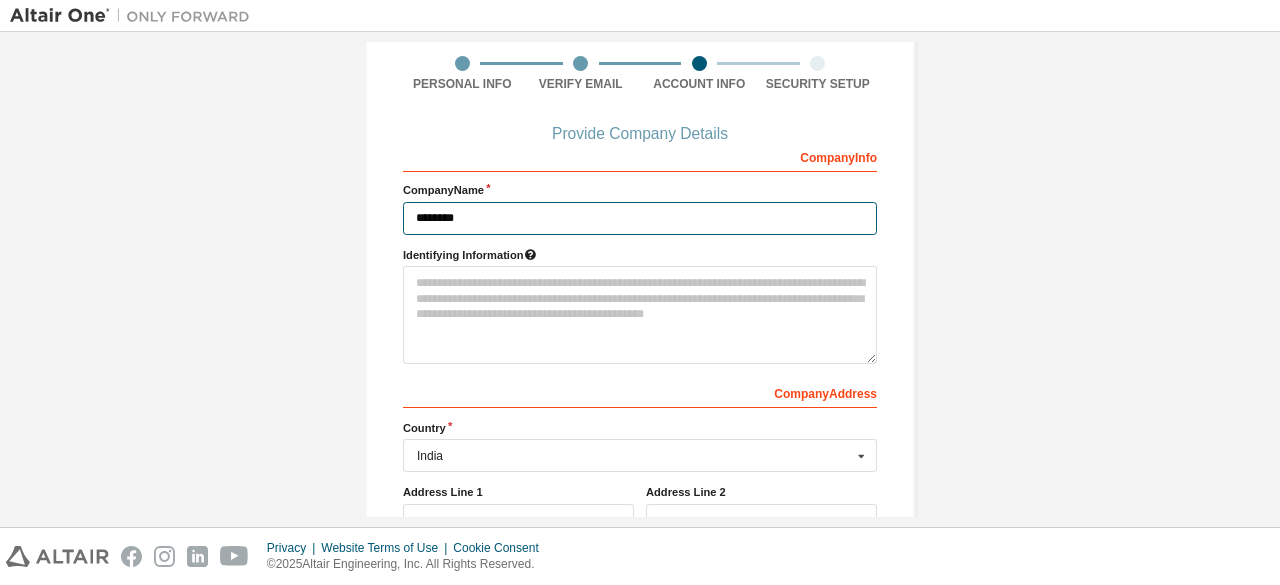 drag, startPoint x: 506, startPoint y: 218, endPoint x: 390, endPoint y: 242, distance: 118.45674 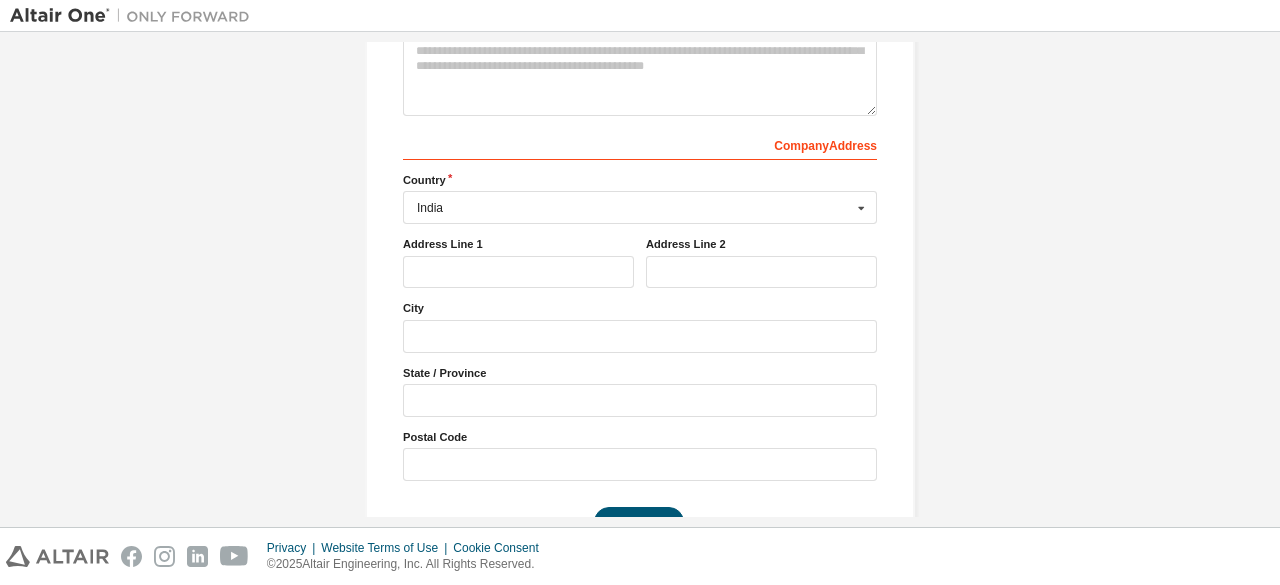 scroll, scrollTop: 423, scrollLeft: 0, axis: vertical 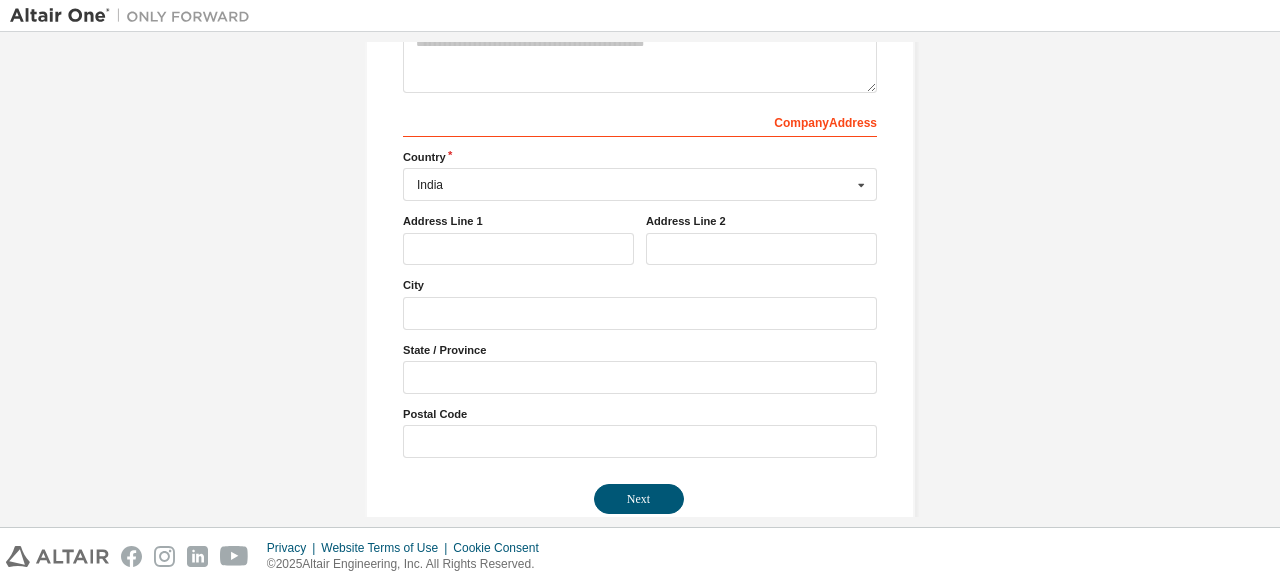 type on "**********" 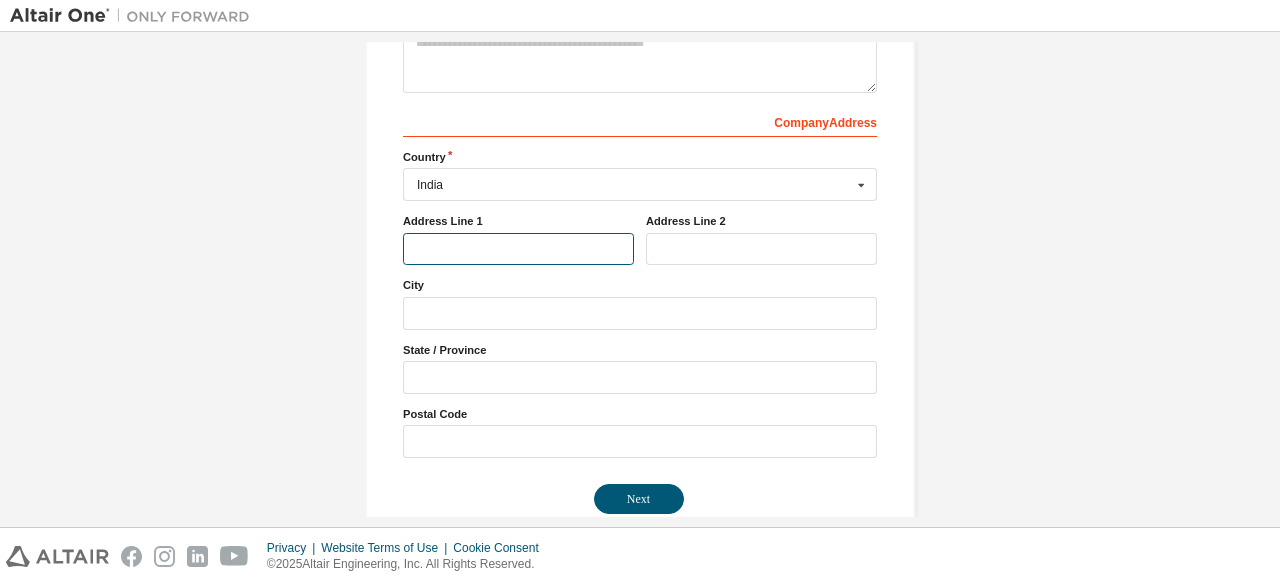 click at bounding box center [518, 249] 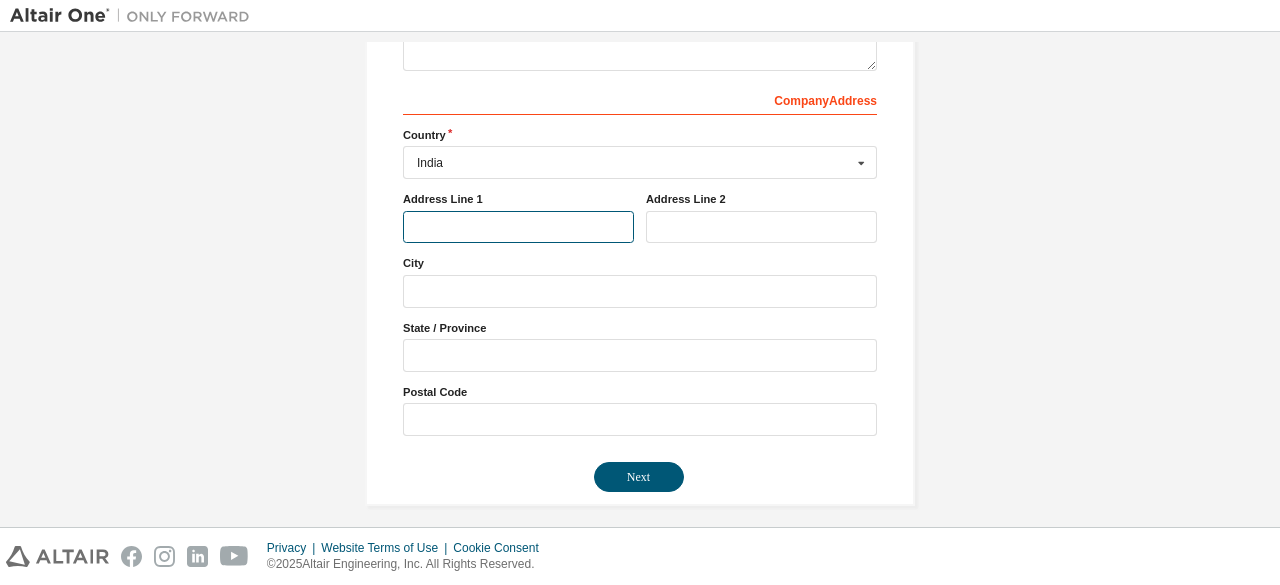 scroll, scrollTop: 452, scrollLeft: 0, axis: vertical 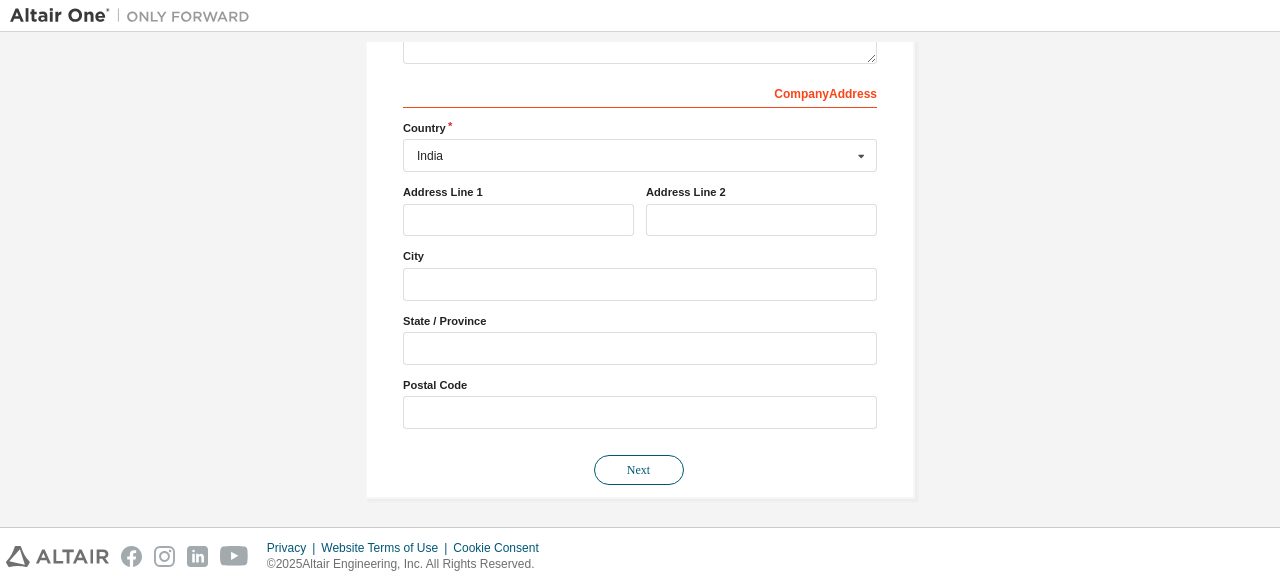 click on "Next" at bounding box center (639, 470) 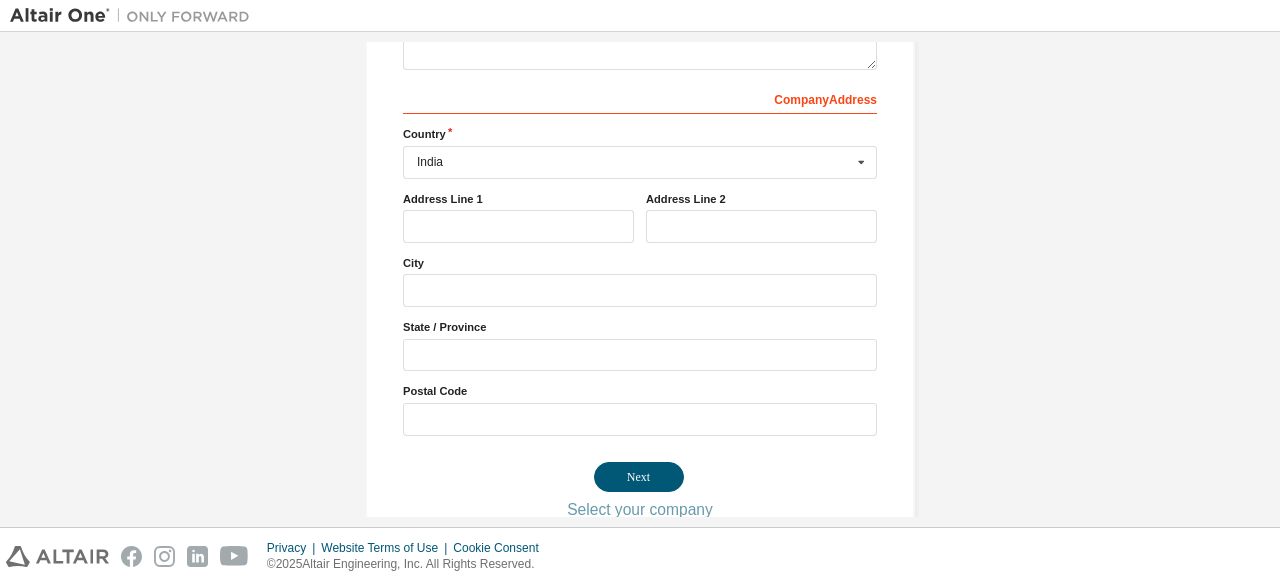 scroll, scrollTop: 0, scrollLeft: 0, axis: both 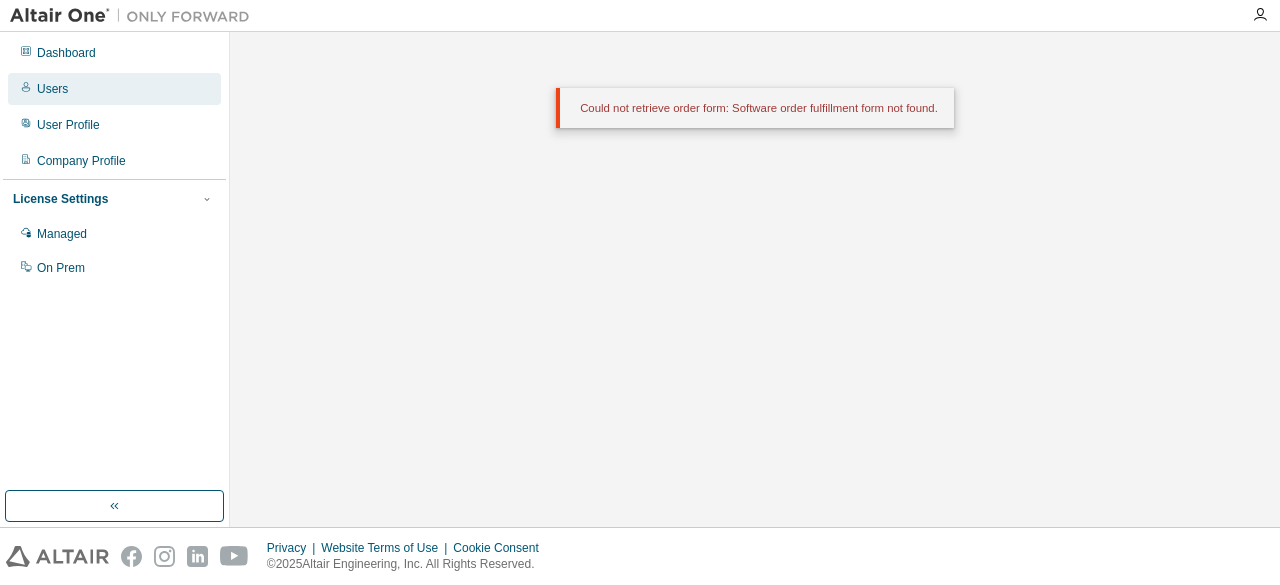click on "Users" at bounding box center [114, 89] 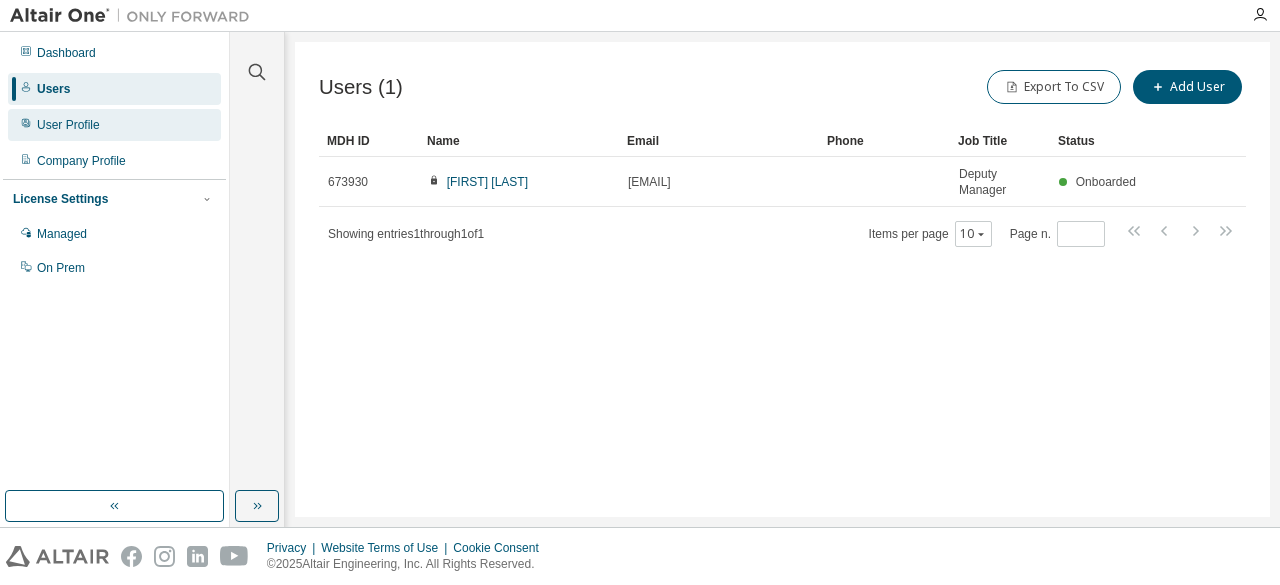 click on "User Profile" at bounding box center (68, 125) 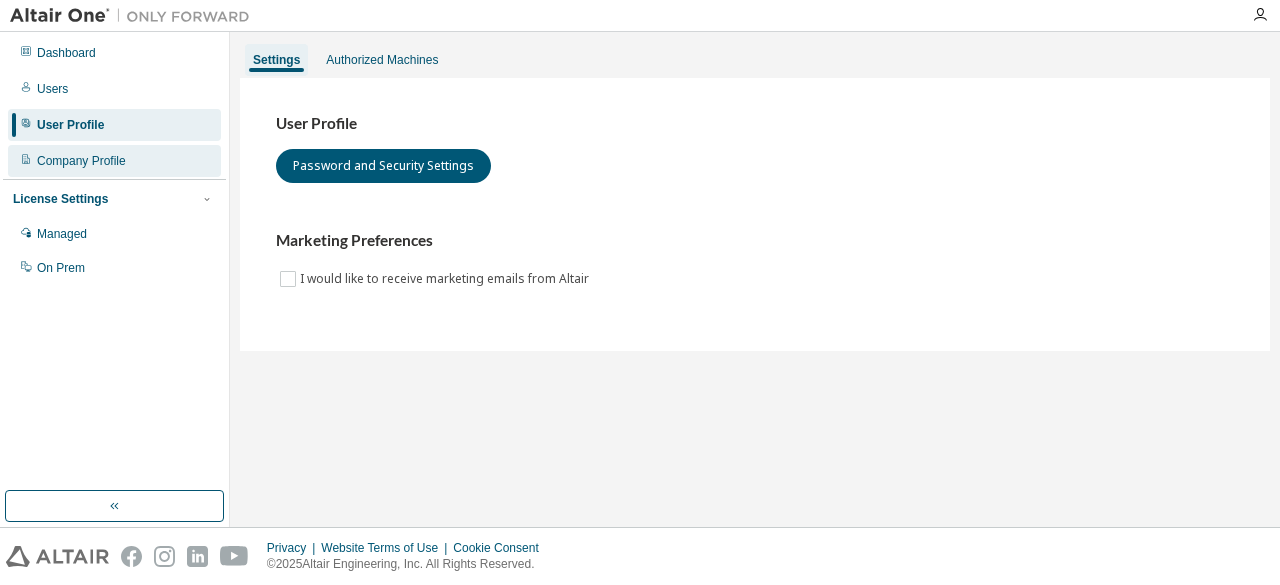 click on "Company Profile" at bounding box center [81, 161] 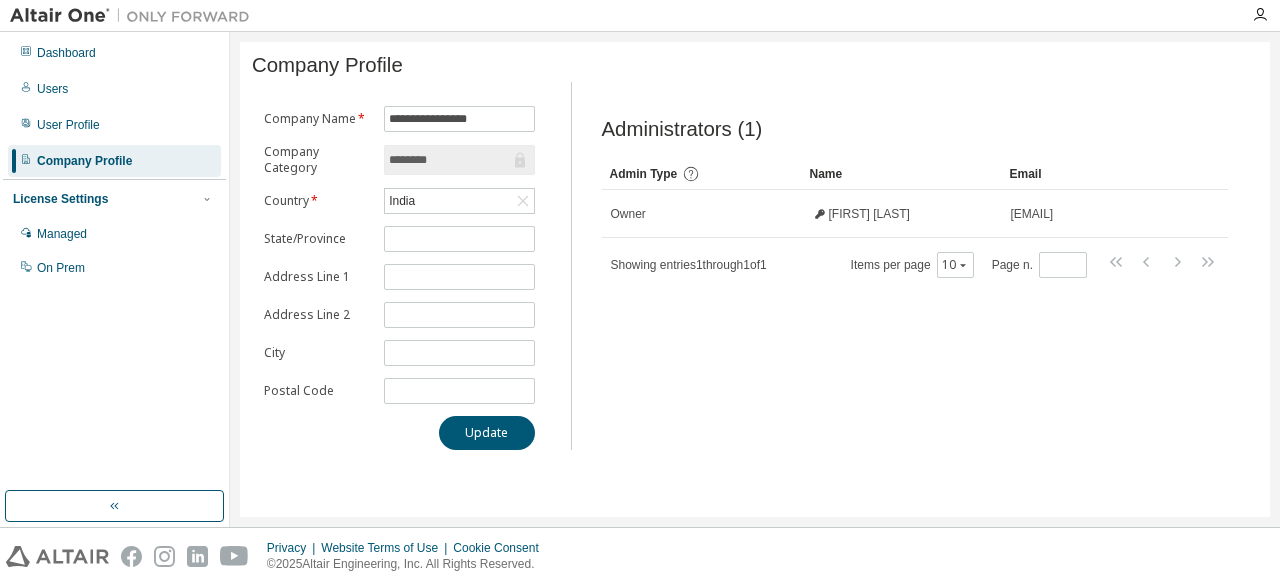 scroll, scrollTop: 0, scrollLeft: 26, axis: horizontal 